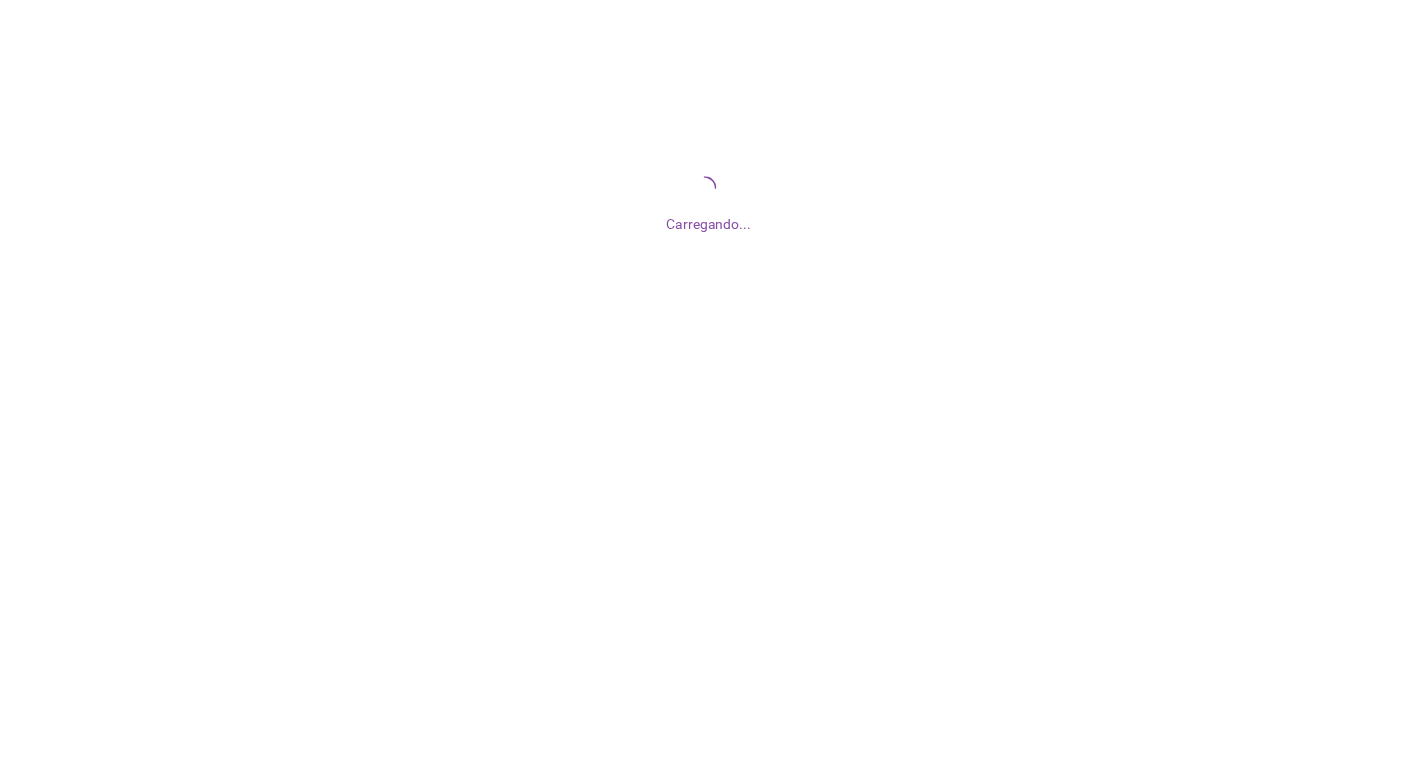 scroll, scrollTop: 0, scrollLeft: 0, axis: both 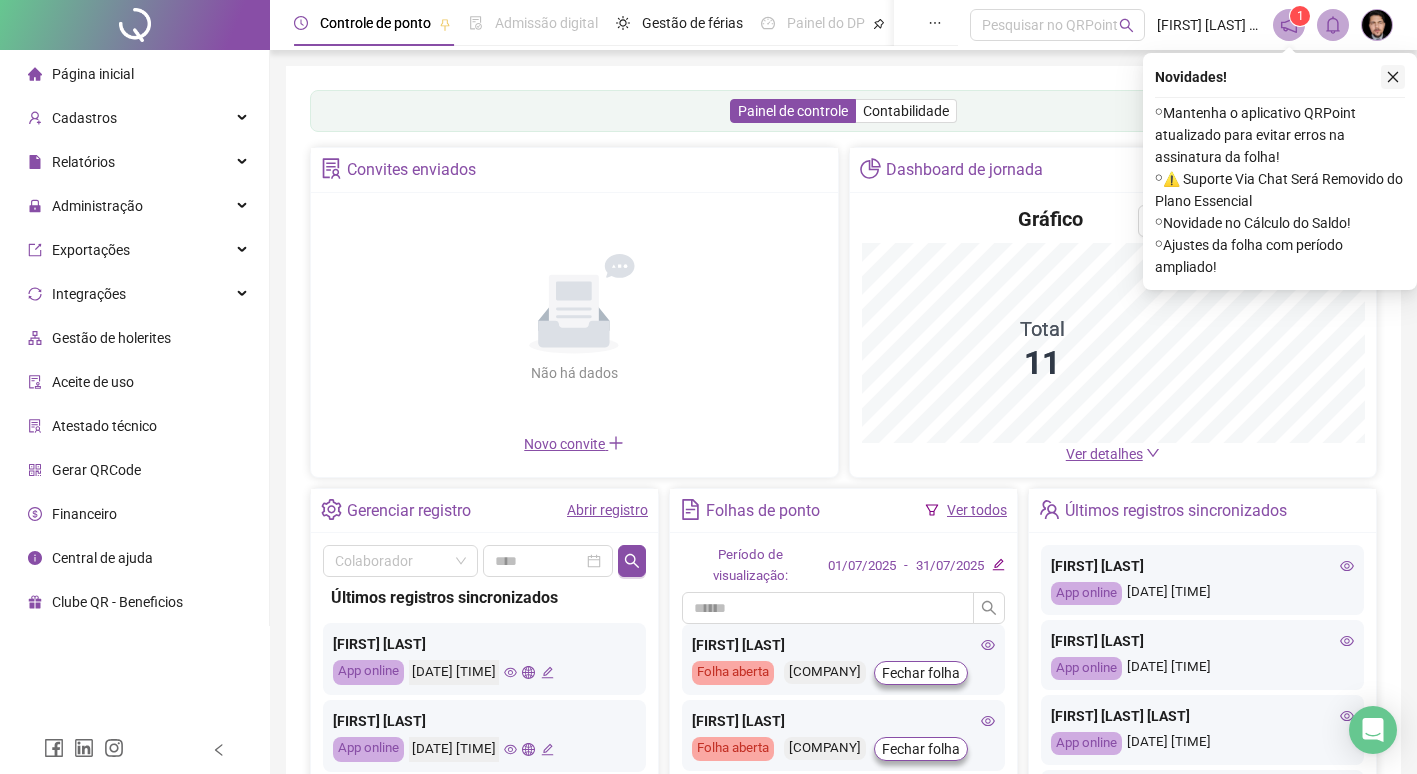 click 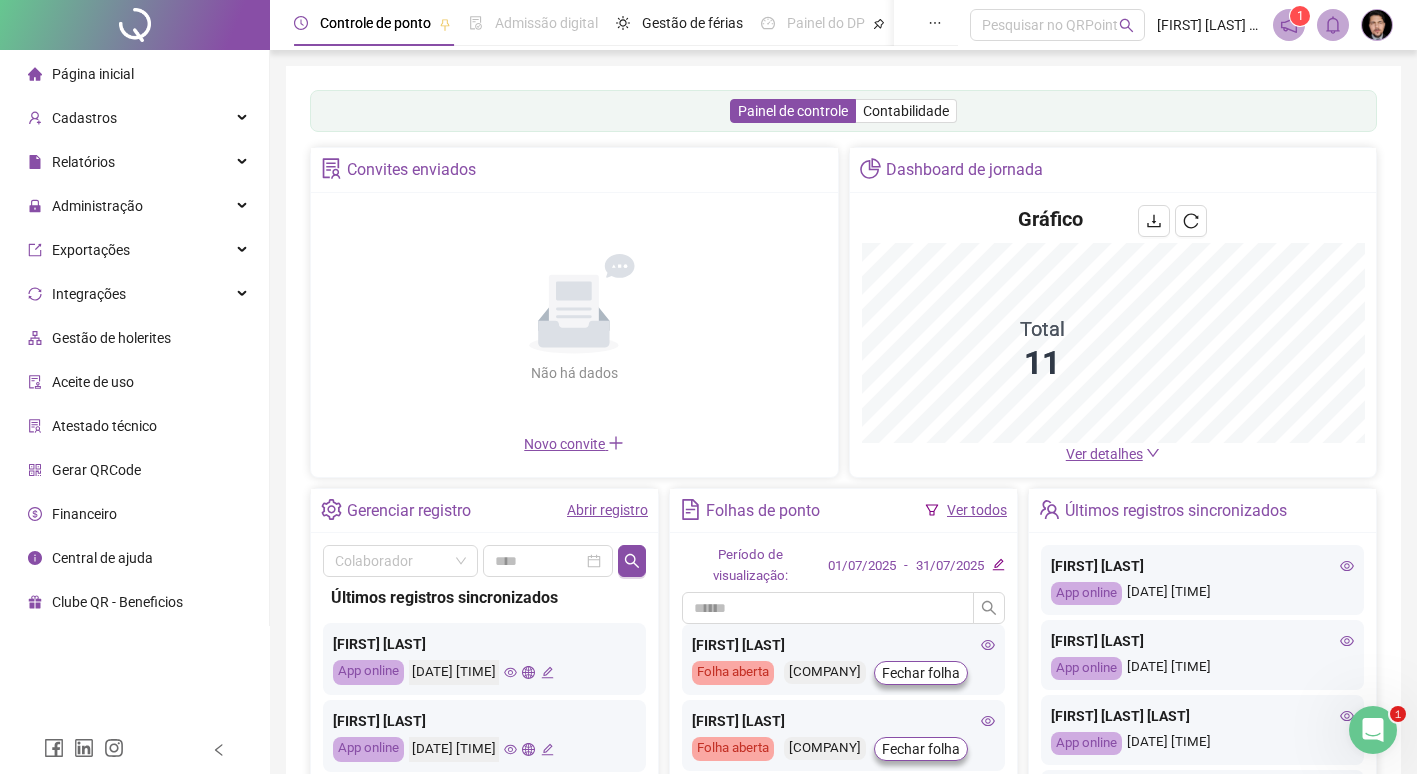 scroll, scrollTop: 0, scrollLeft: 0, axis: both 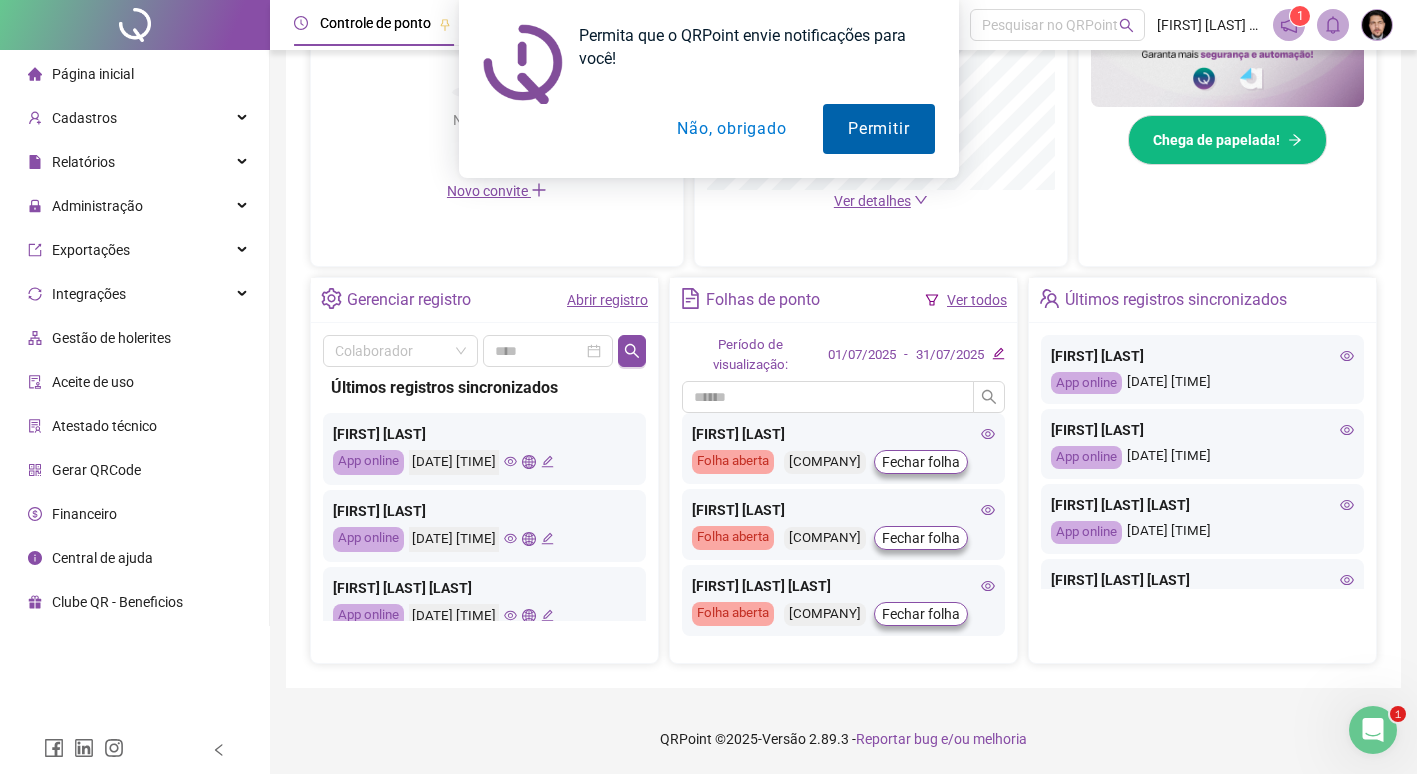 click on "Permitir" at bounding box center (878, 129) 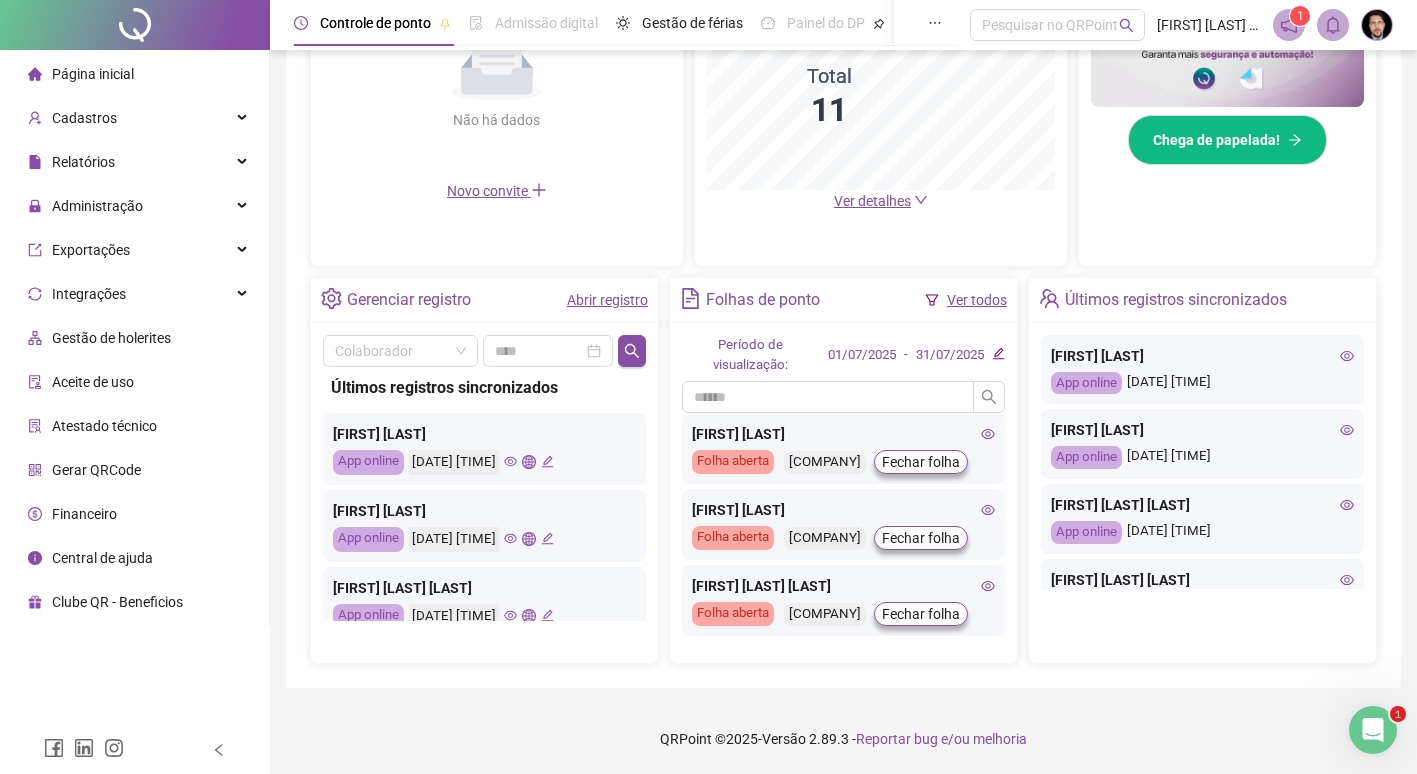 click on "Folhas de ponto" at bounding box center [763, 300] 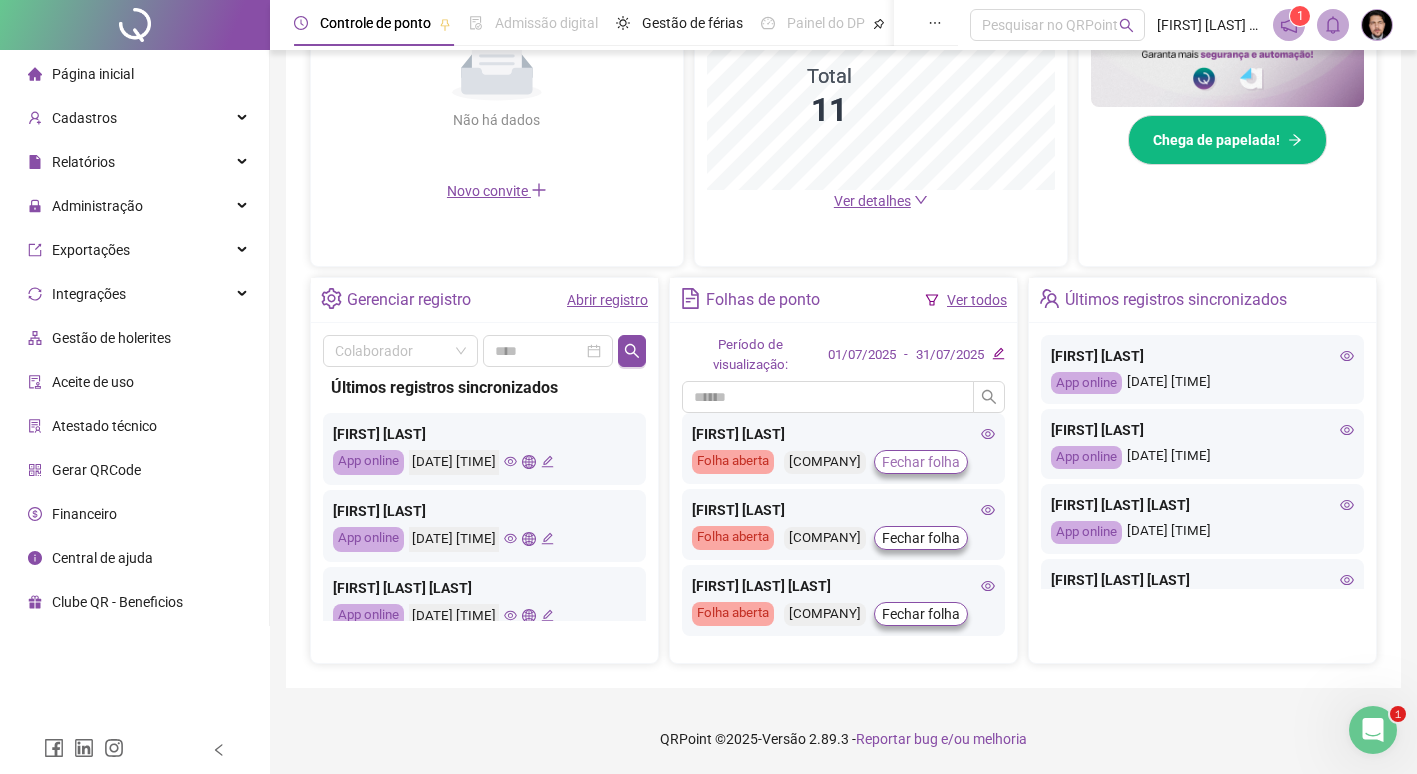 click on "Fechar folha" at bounding box center [921, 462] 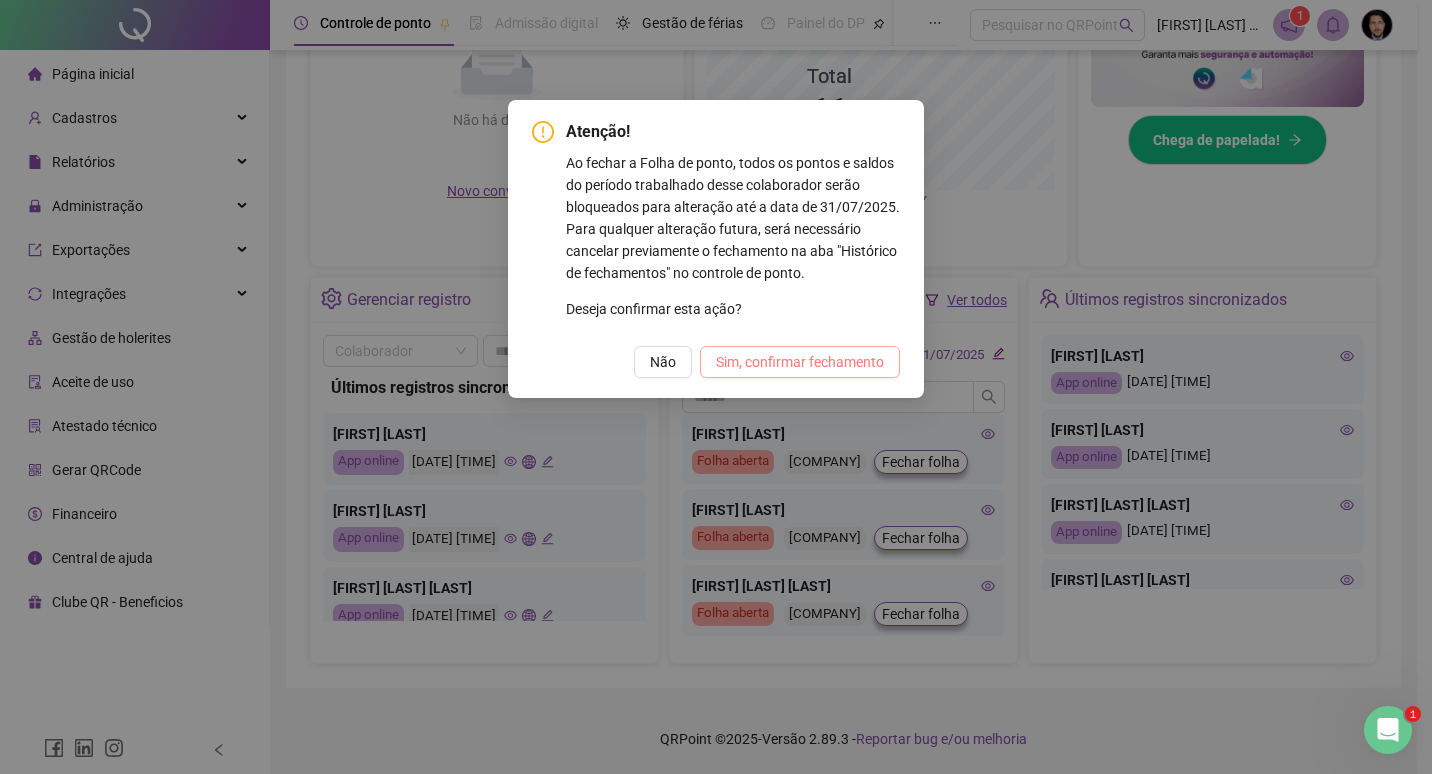 click on "Sim, confirmar fechamento" at bounding box center [800, 362] 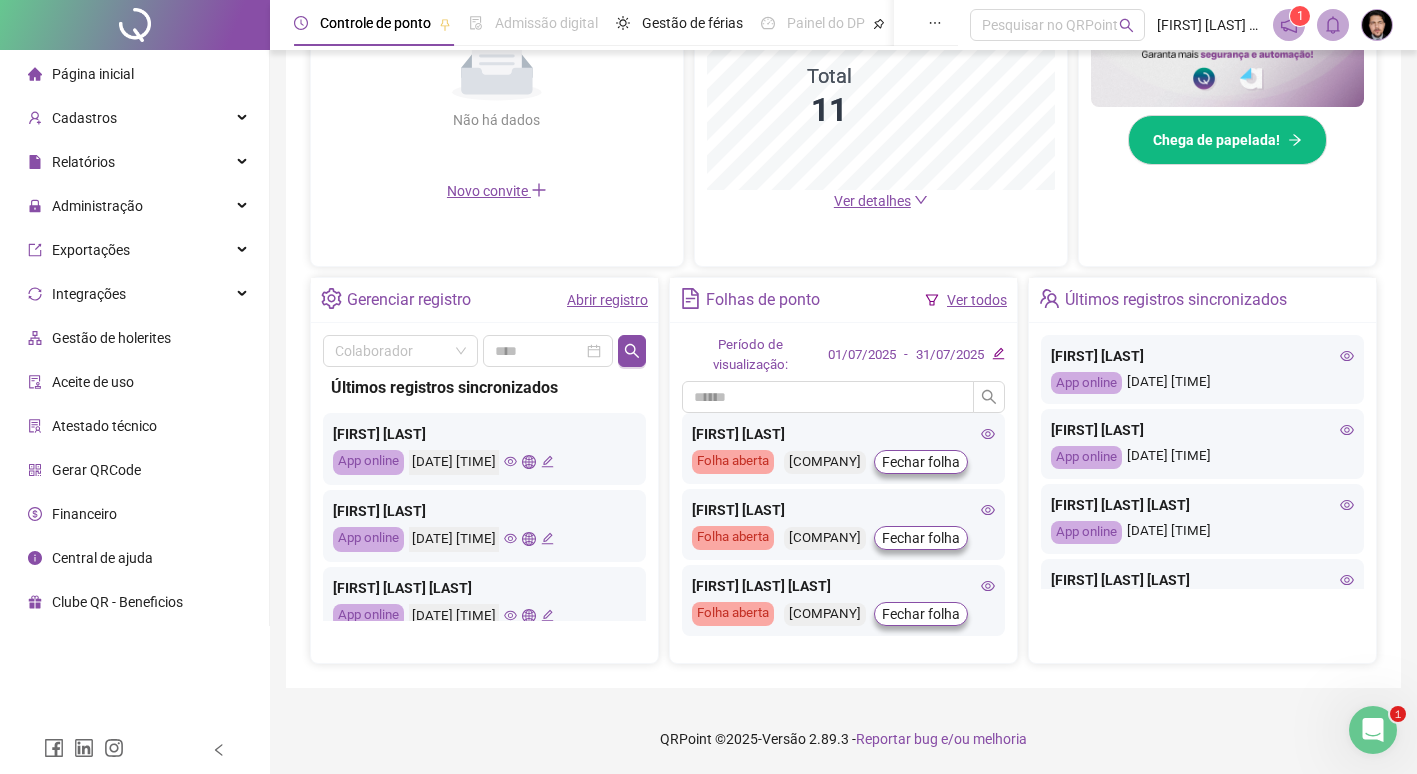 scroll, scrollTop: 546, scrollLeft: 0, axis: vertical 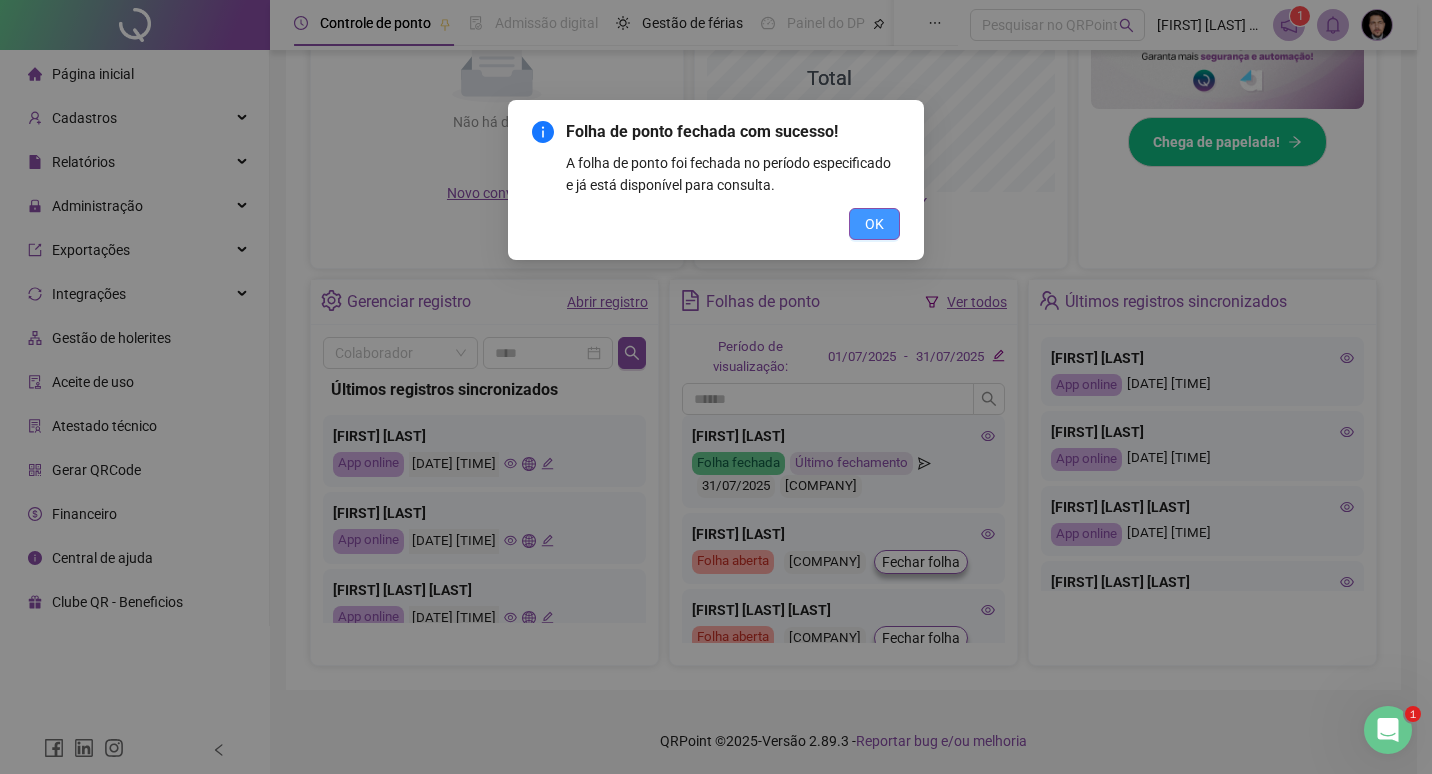 click on "OK" at bounding box center (874, 224) 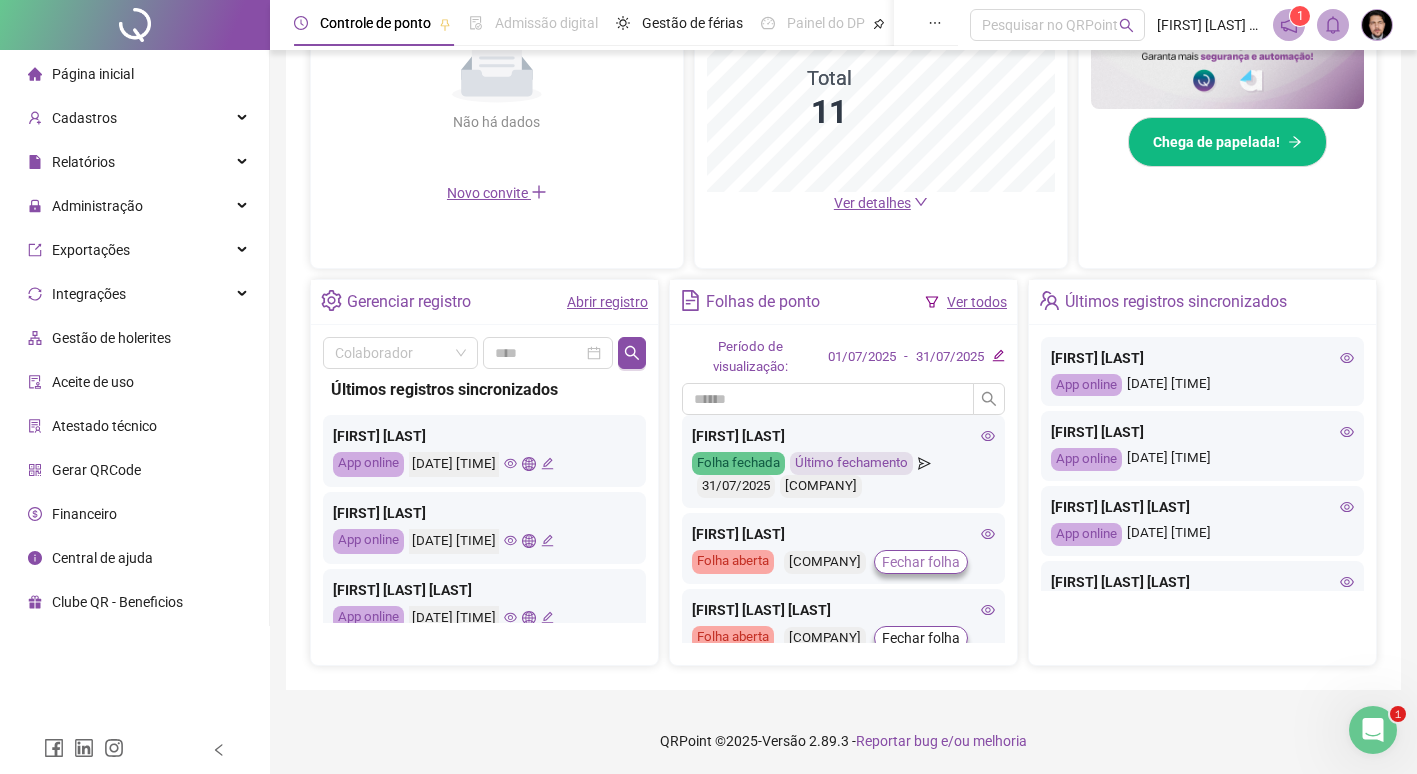 click on "Fechar folha" at bounding box center (921, 562) 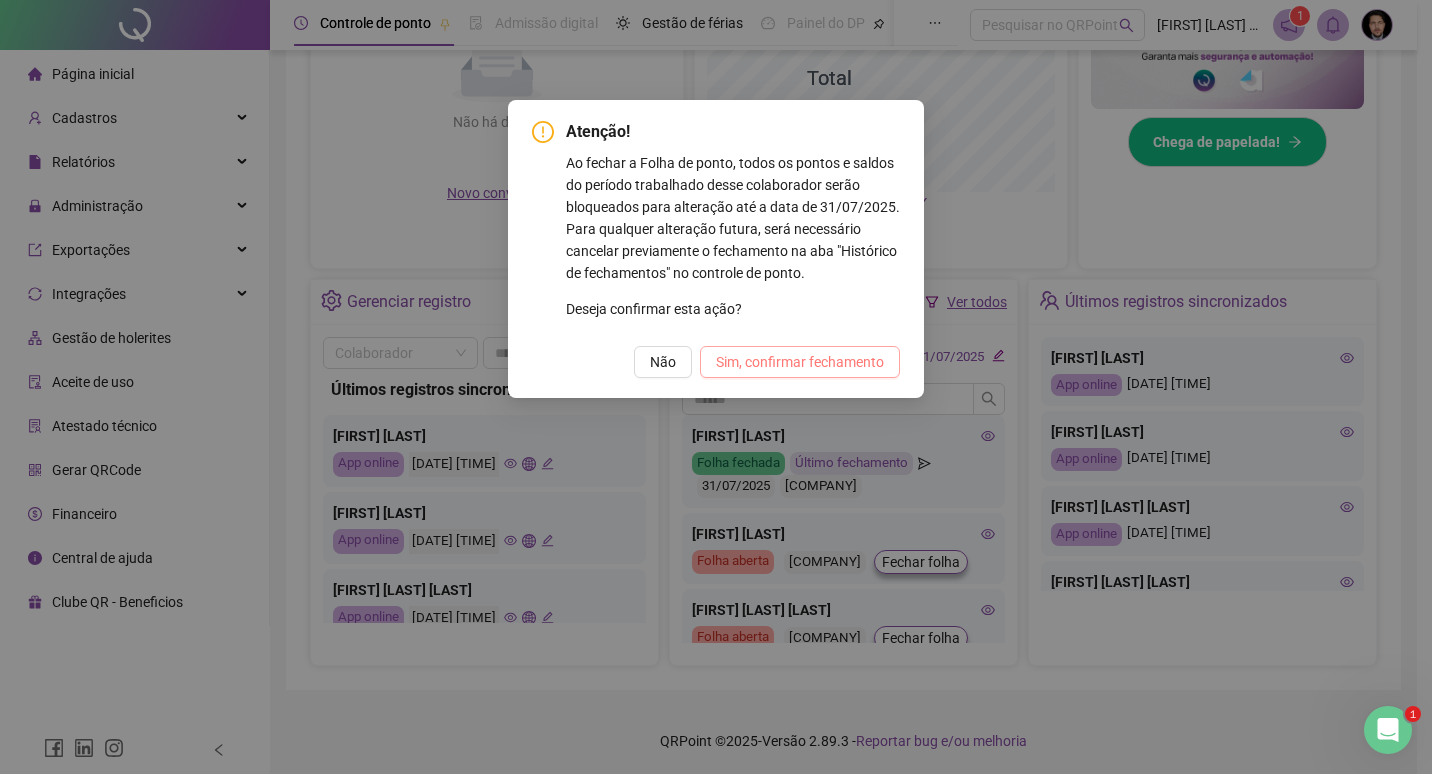 click on "Sim, confirmar fechamento" at bounding box center (800, 362) 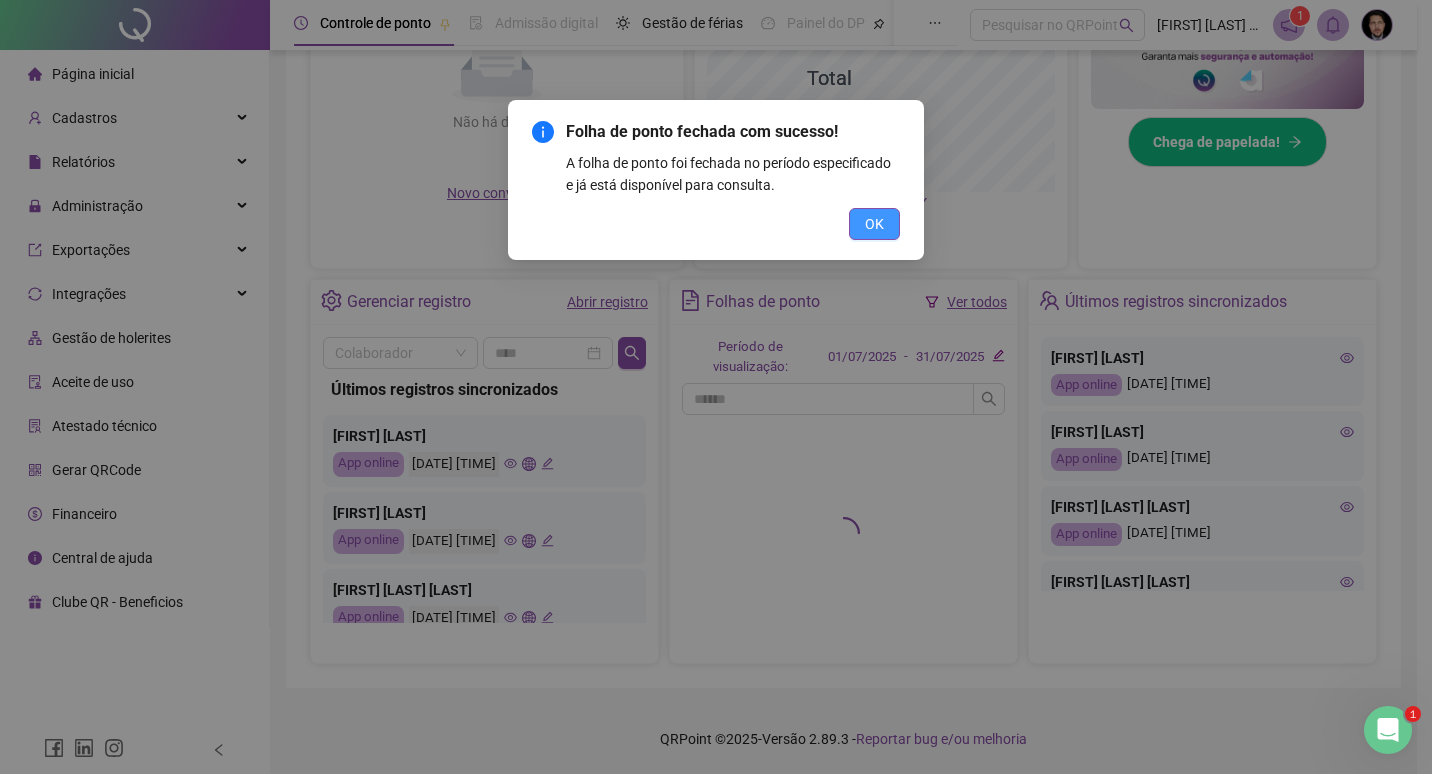 click on "OK" at bounding box center [874, 224] 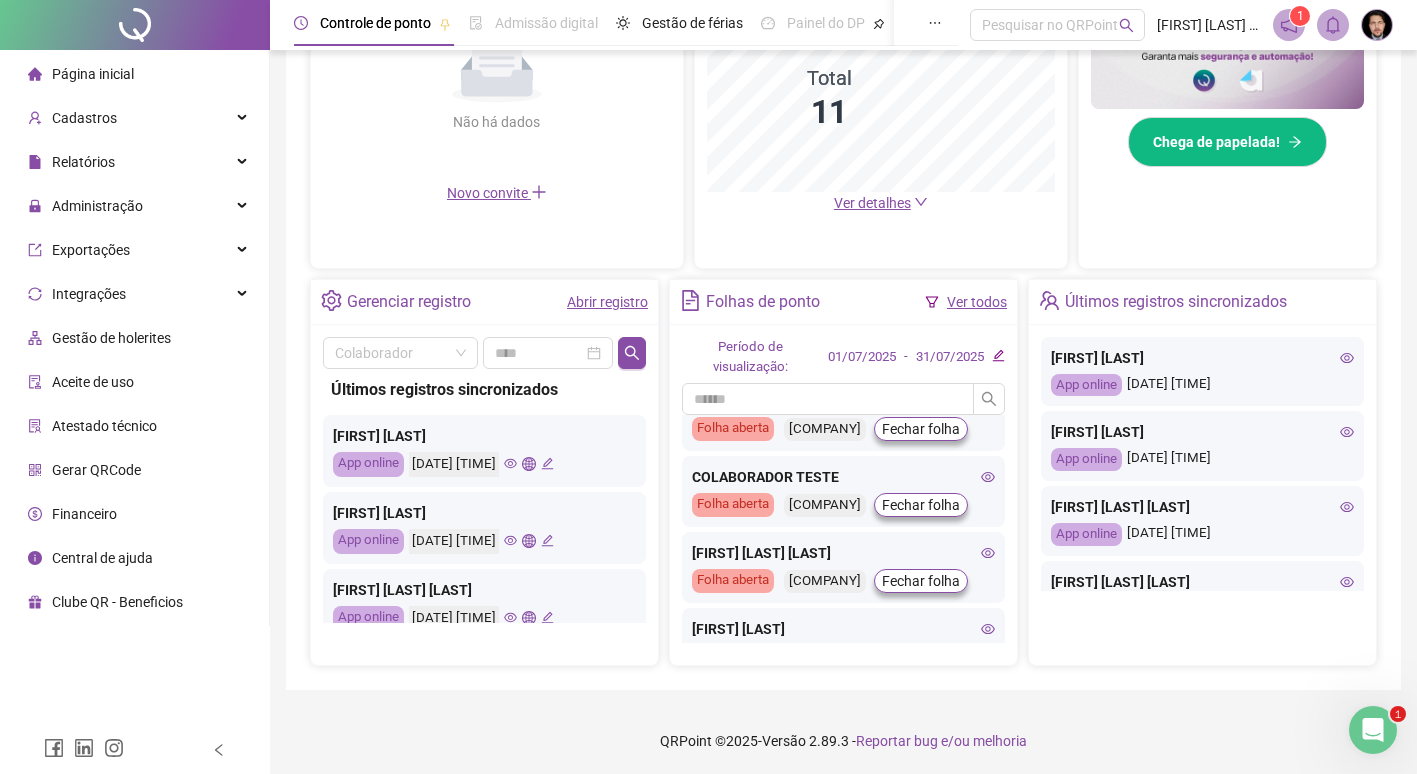 scroll, scrollTop: 200, scrollLeft: 0, axis: vertical 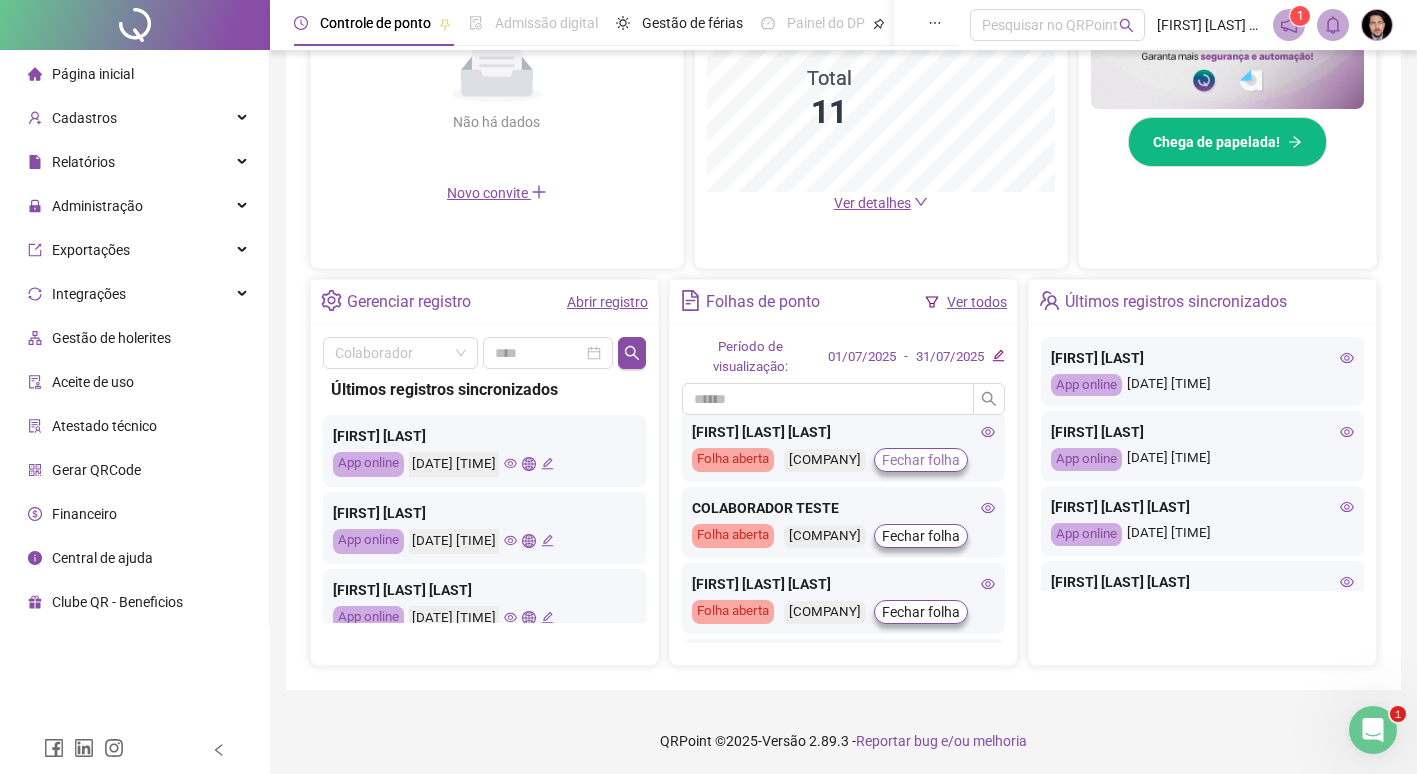 click on "Fechar folha" at bounding box center (921, 460) 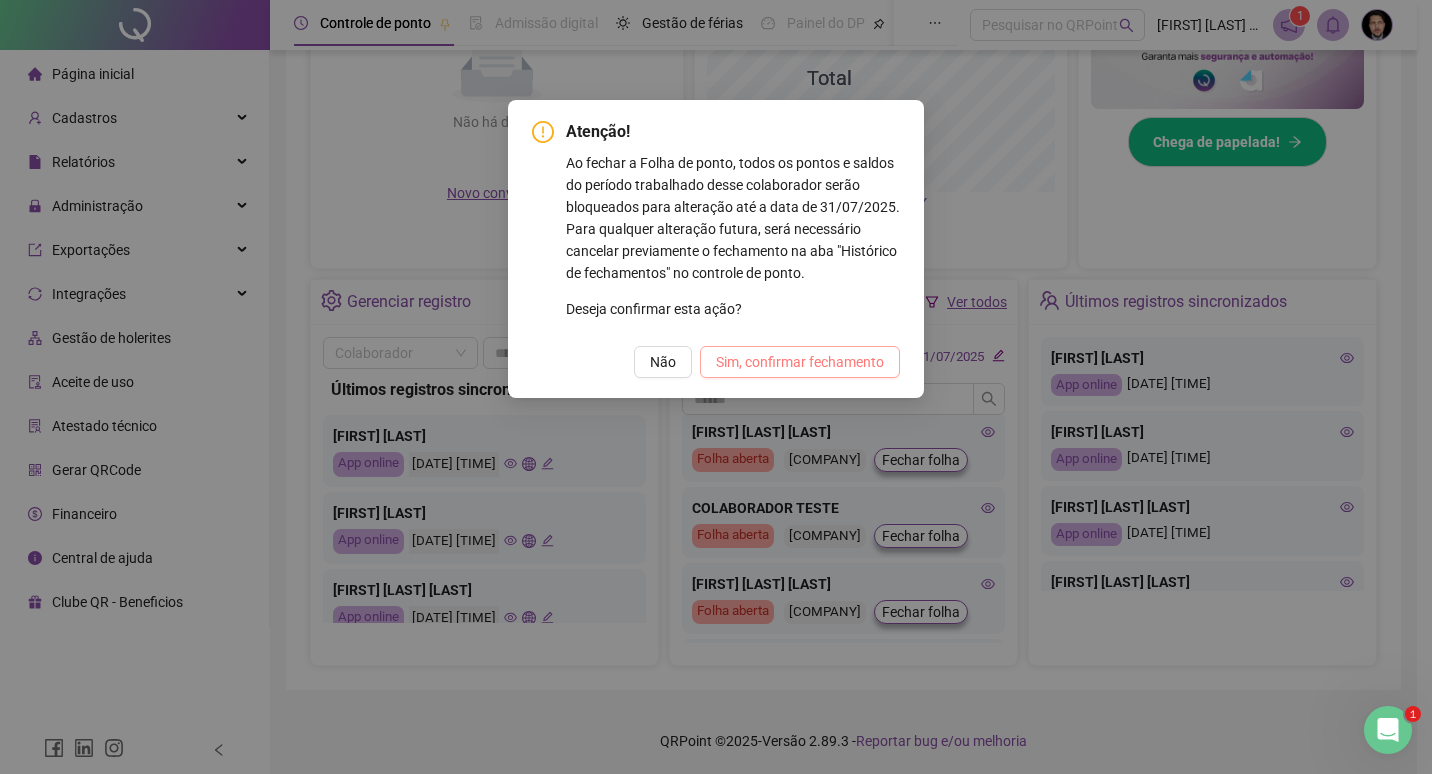 click on "Sim, confirmar fechamento" at bounding box center [800, 362] 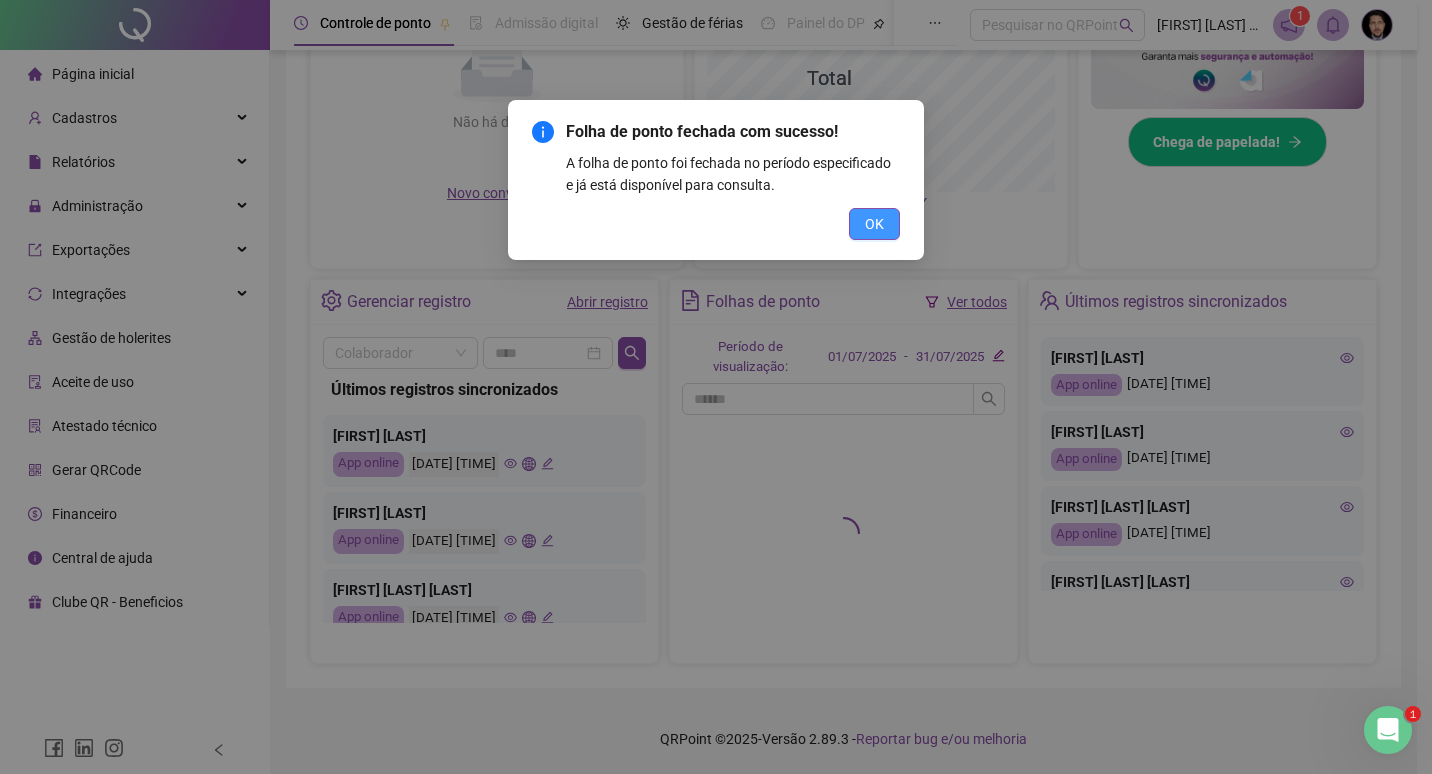 click on "OK" at bounding box center (874, 224) 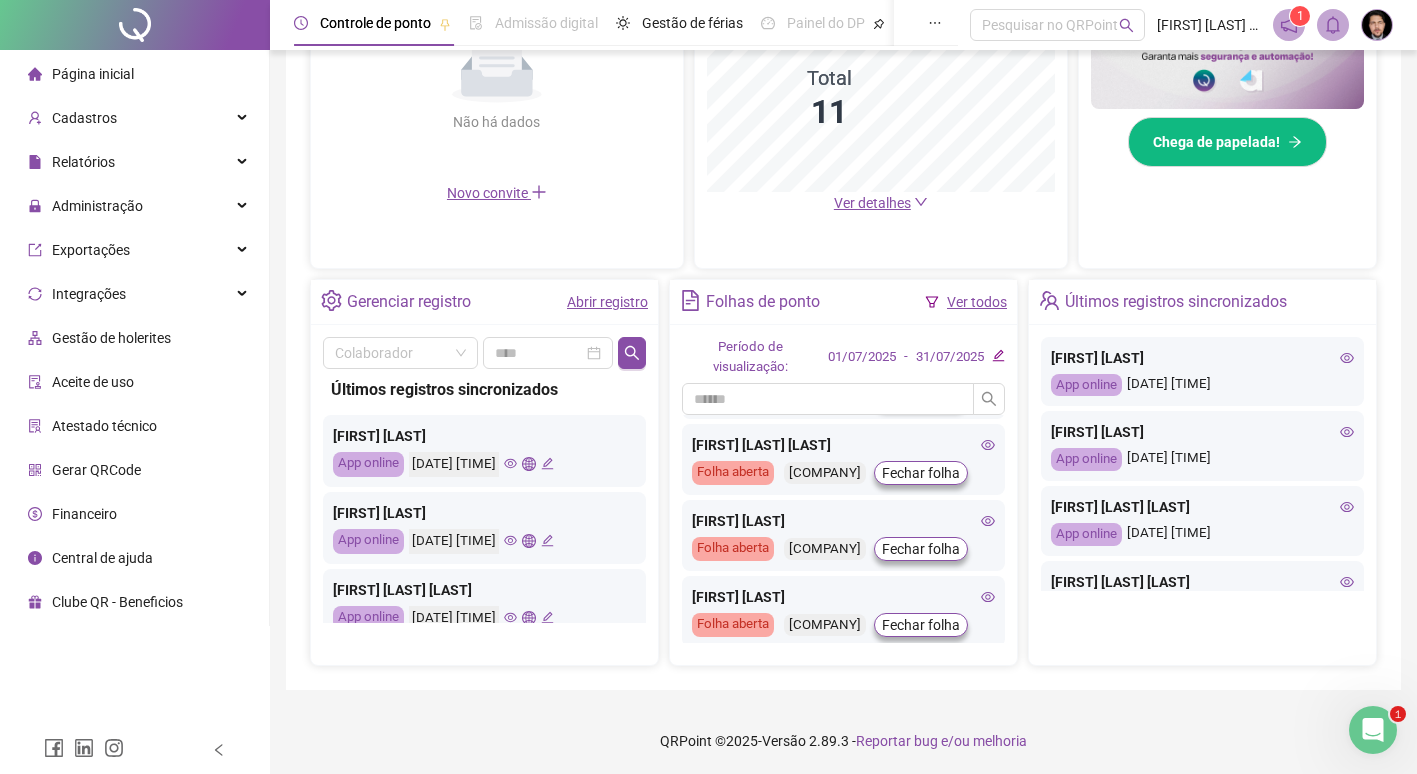 scroll, scrollTop: 400, scrollLeft: 0, axis: vertical 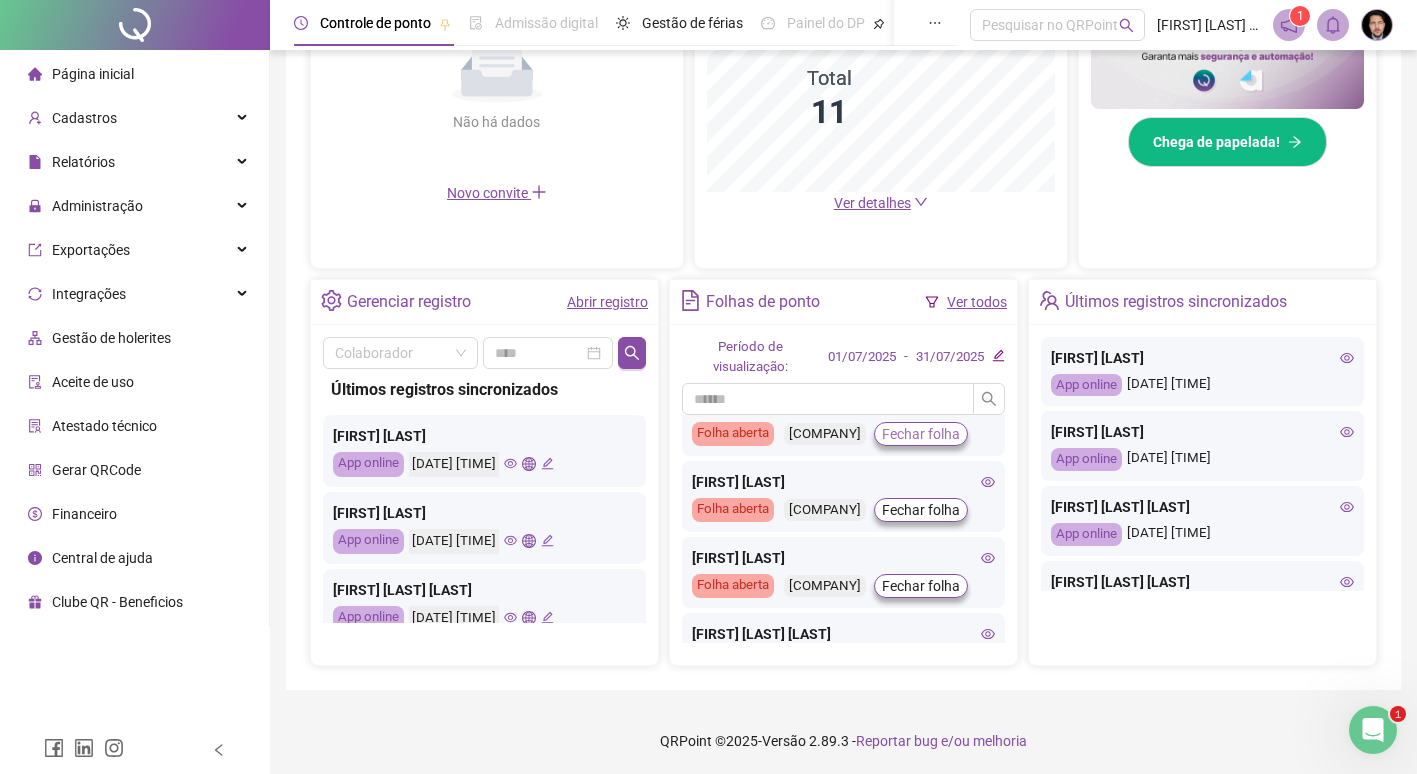 click on "Fechar folha" at bounding box center [921, 434] 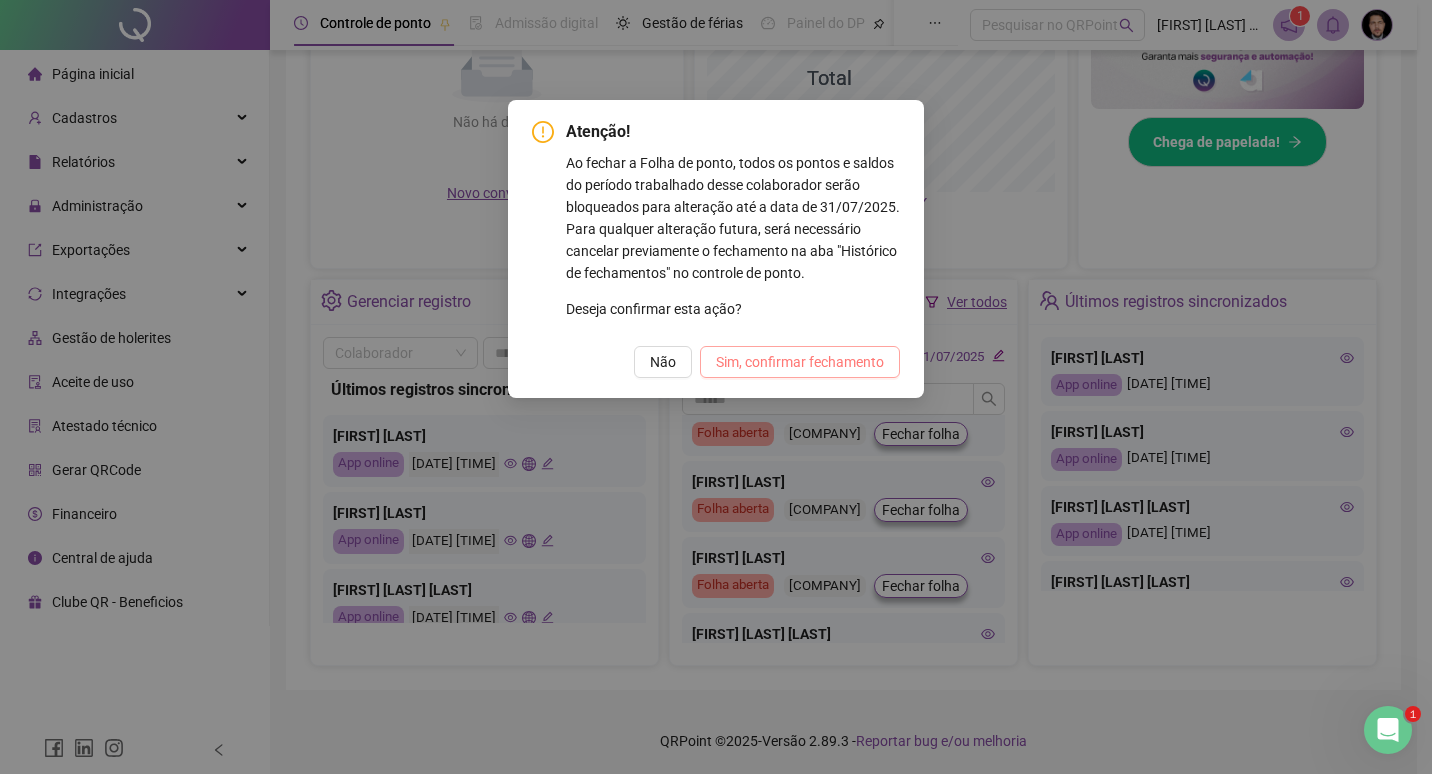 click on "Sim, confirmar fechamento" at bounding box center (800, 362) 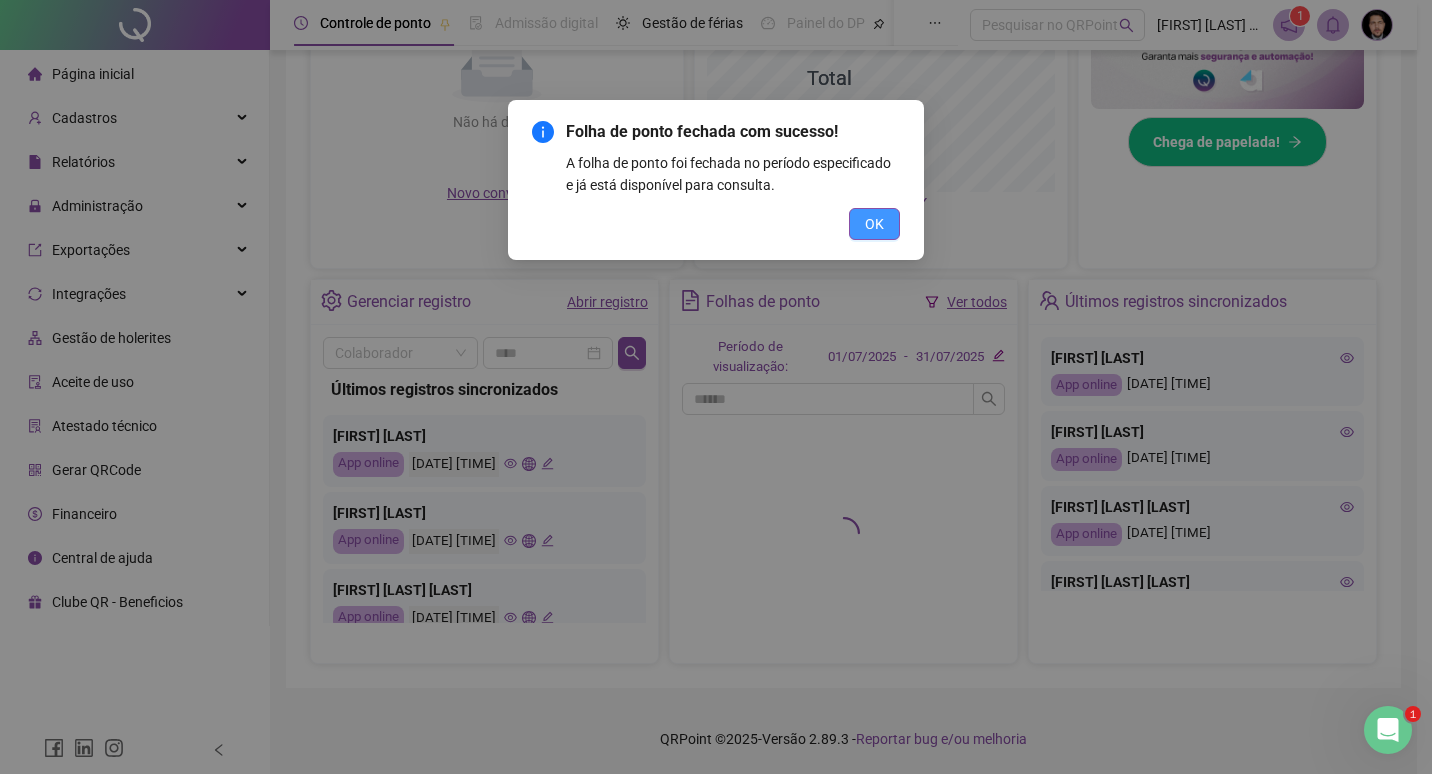 click on "OK" at bounding box center (874, 224) 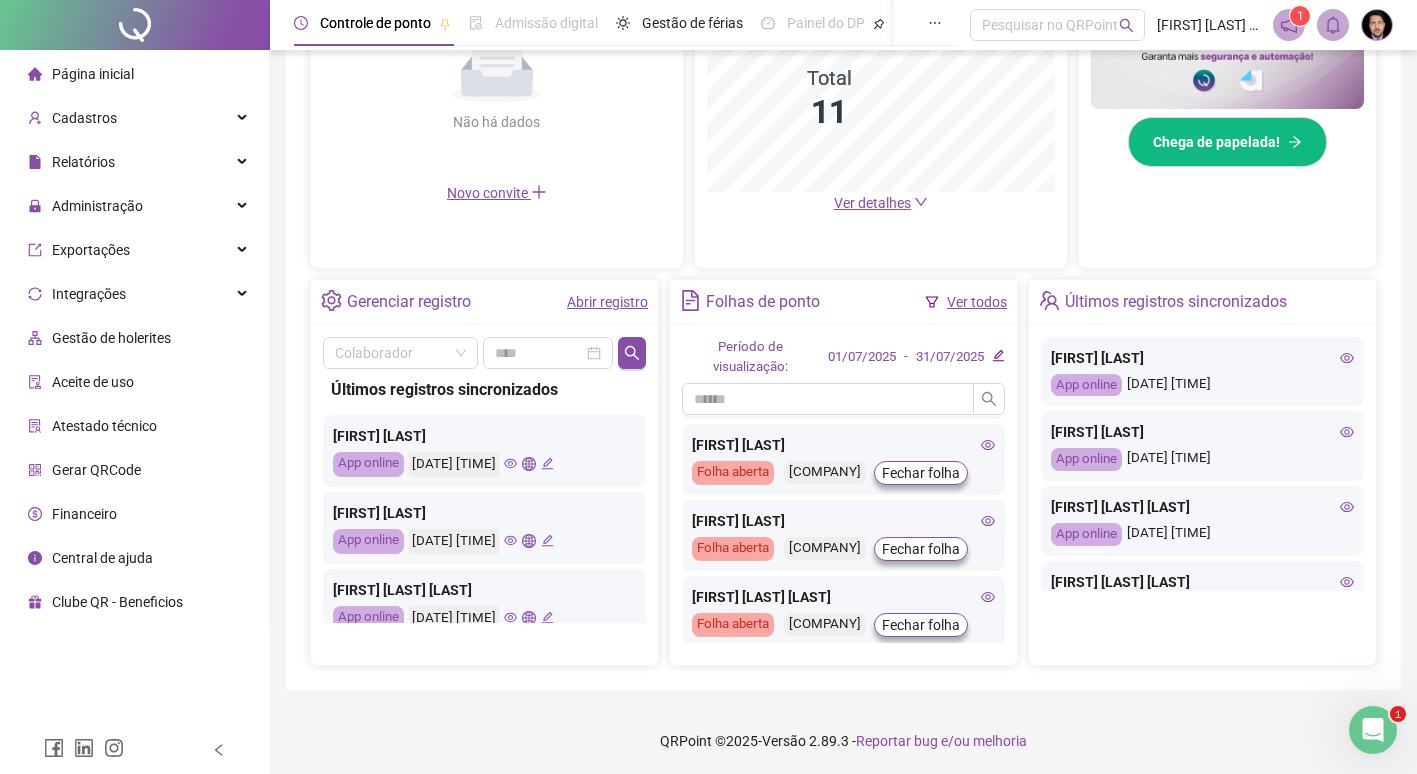 scroll, scrollTop: 500, scrollLeft: 0, axis: vertical 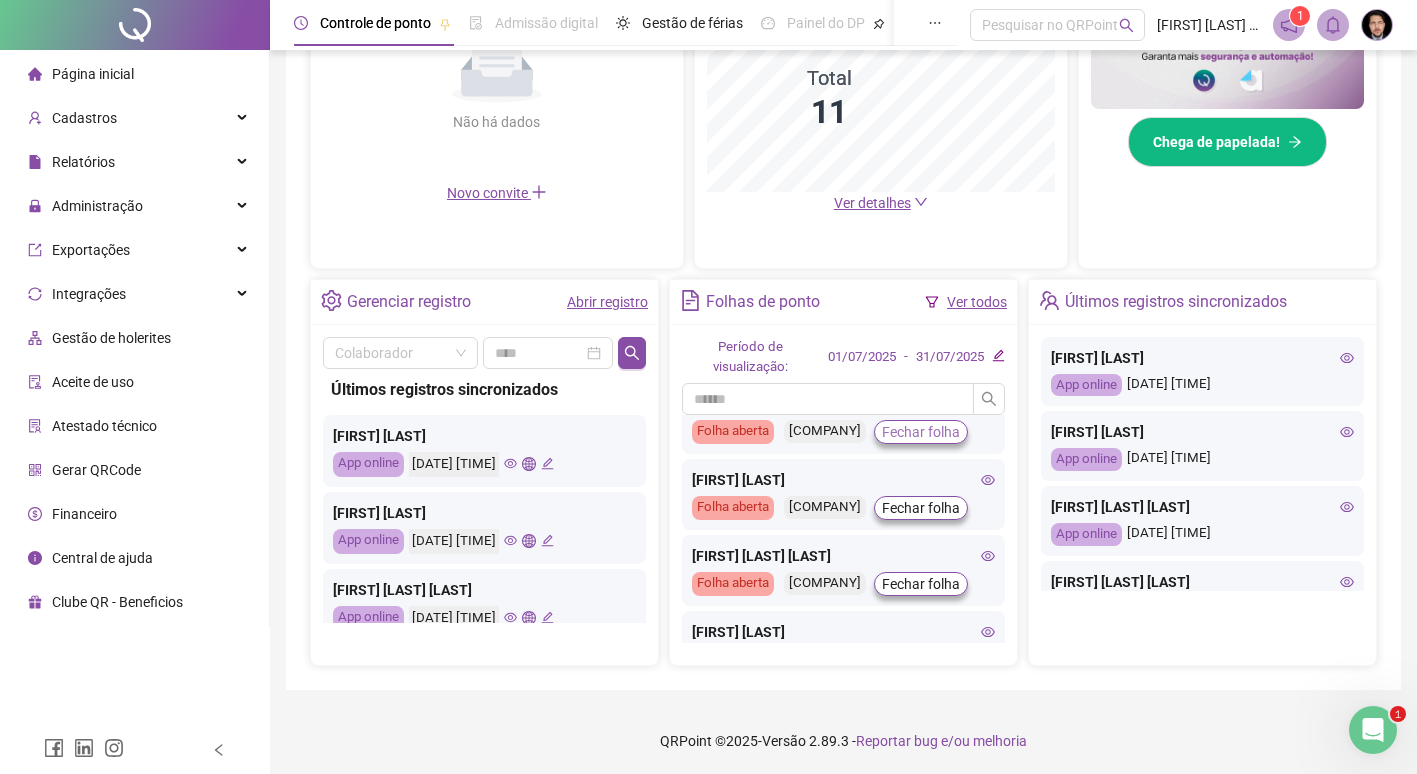 click on "Fechar folha" at bounding box center (921, 432) 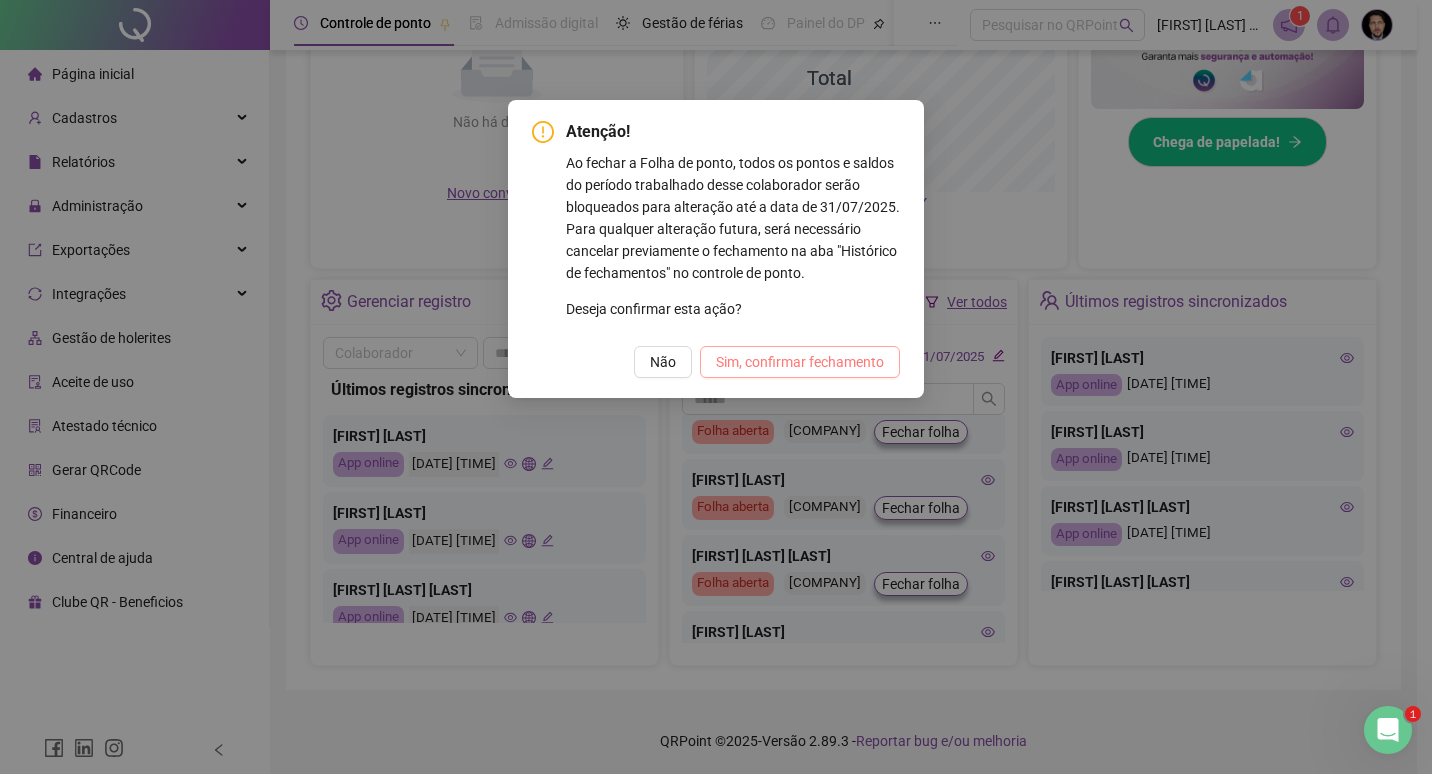 click on "Sim, confirmar fechamento" at bounding box center (800, 362) 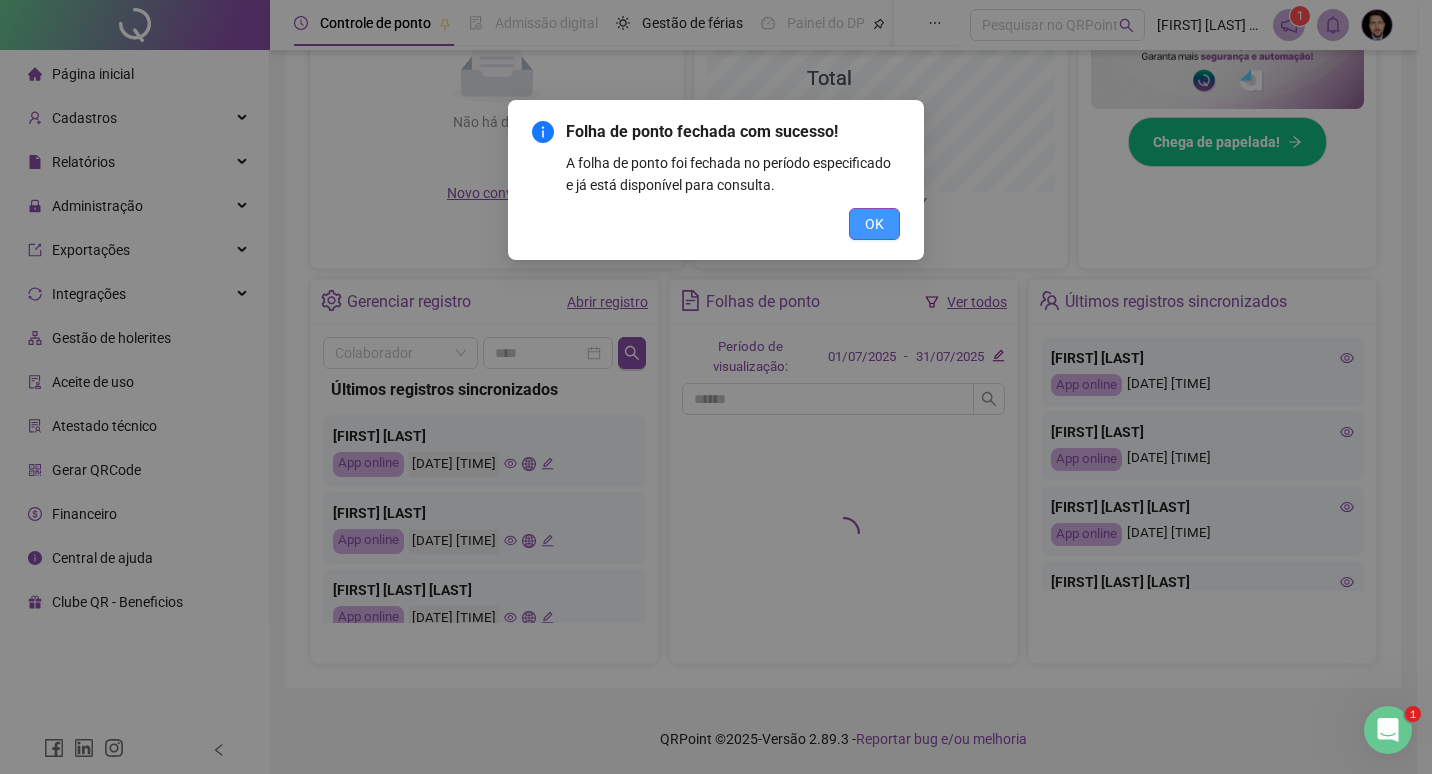 click on "OK" at bounding box center [874, 224] 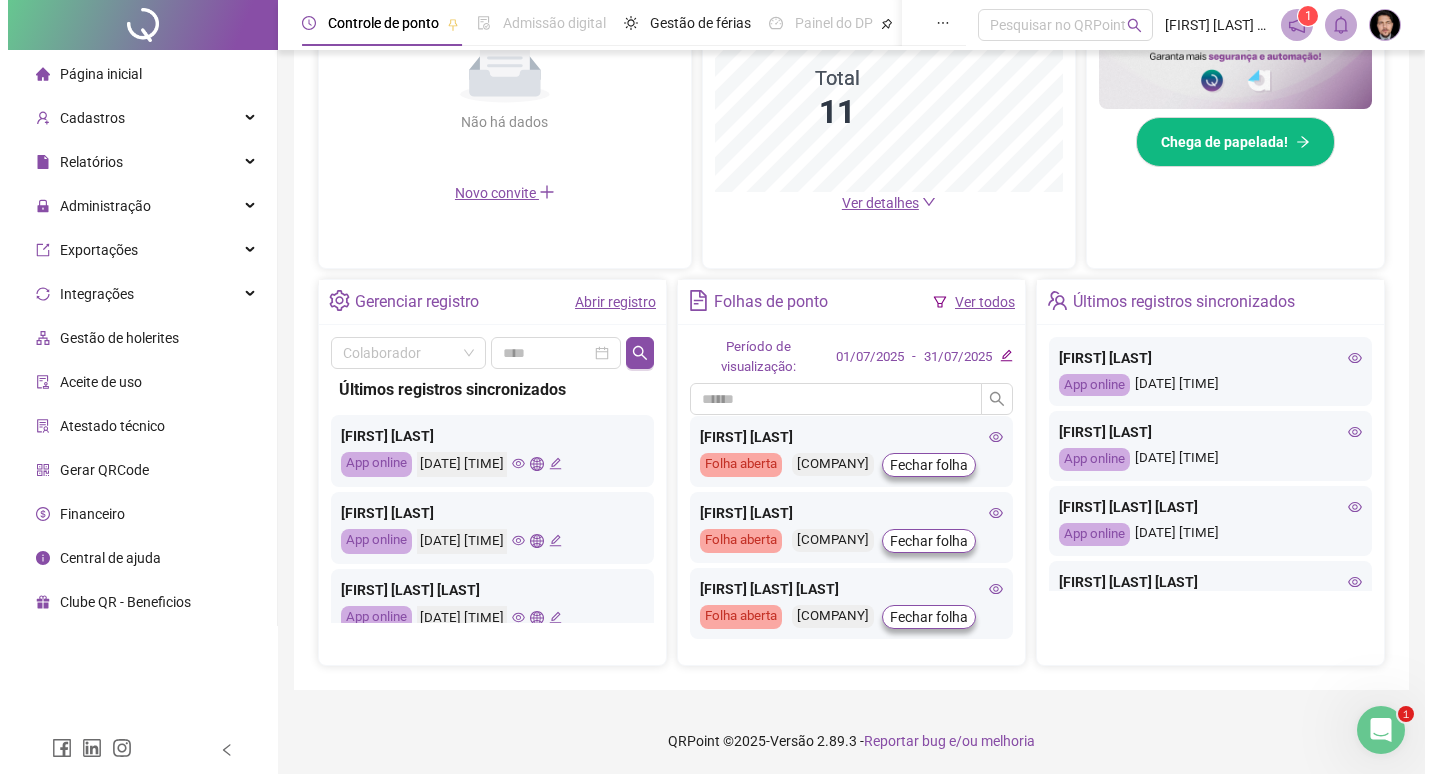 scroll, scrollTop: 1088, scrollLeft: 0, axis: vertical 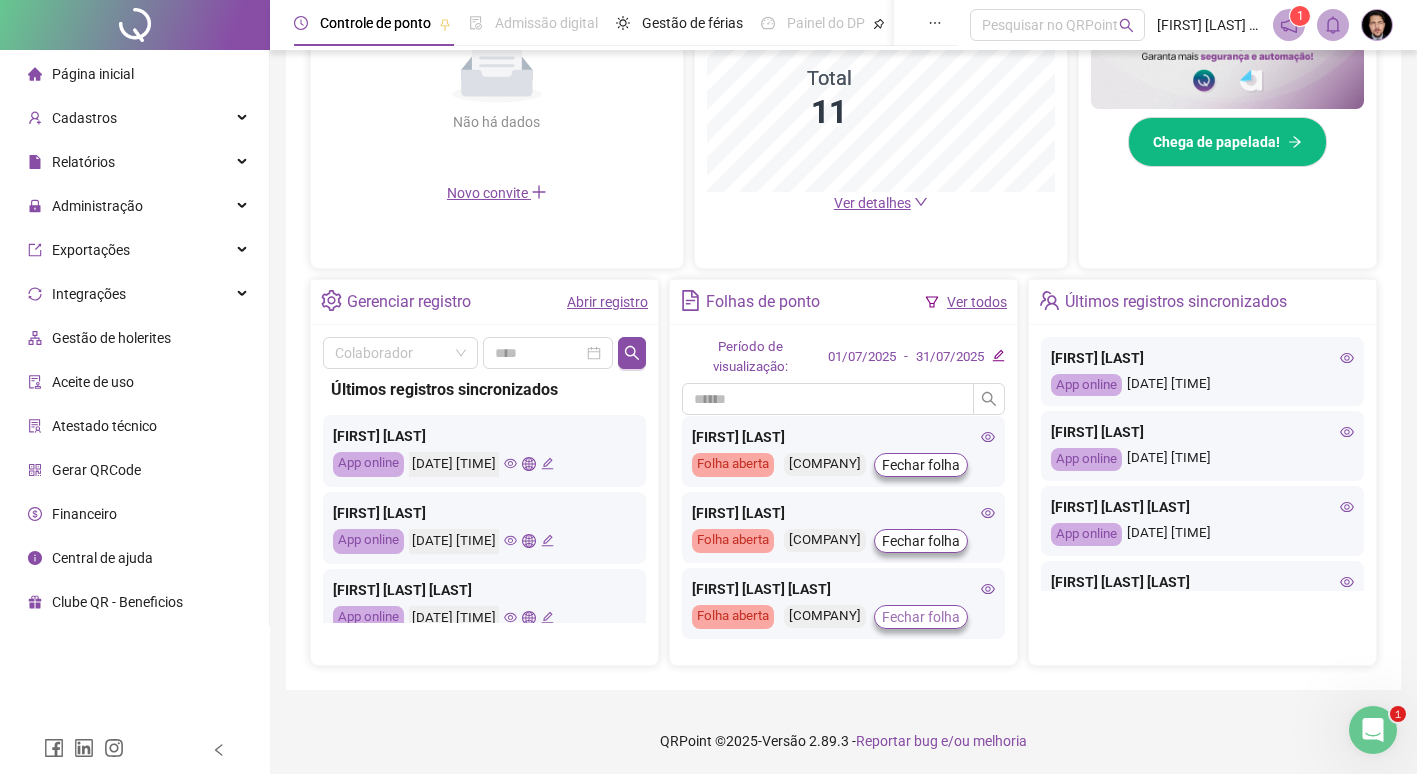 click on "Fechar folha" at bounding box center [921, 617] 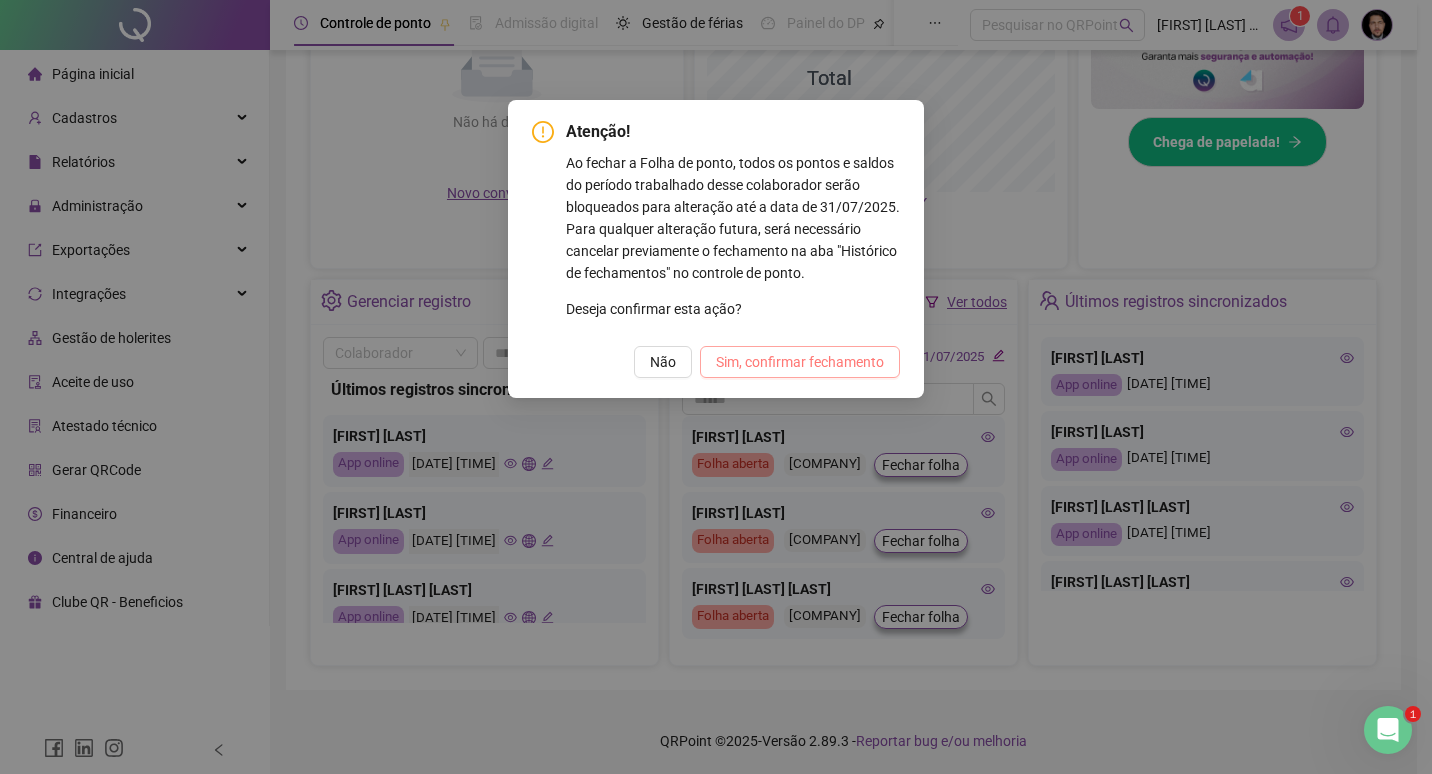 click on "Sim, confirmar fechamento" at bounding box center (800, 362) 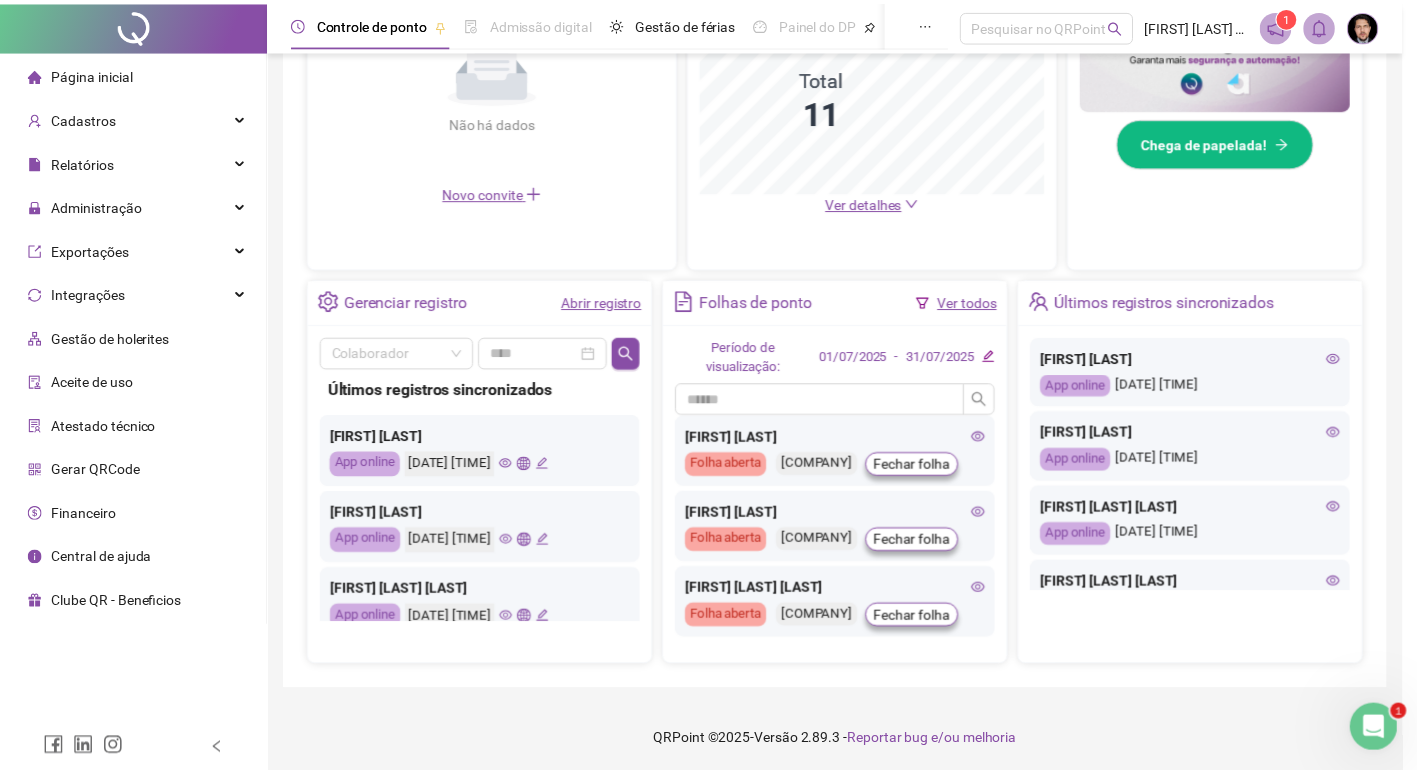 scroll, scrollTop: 538, scrollLeft: 0, axis: vertical 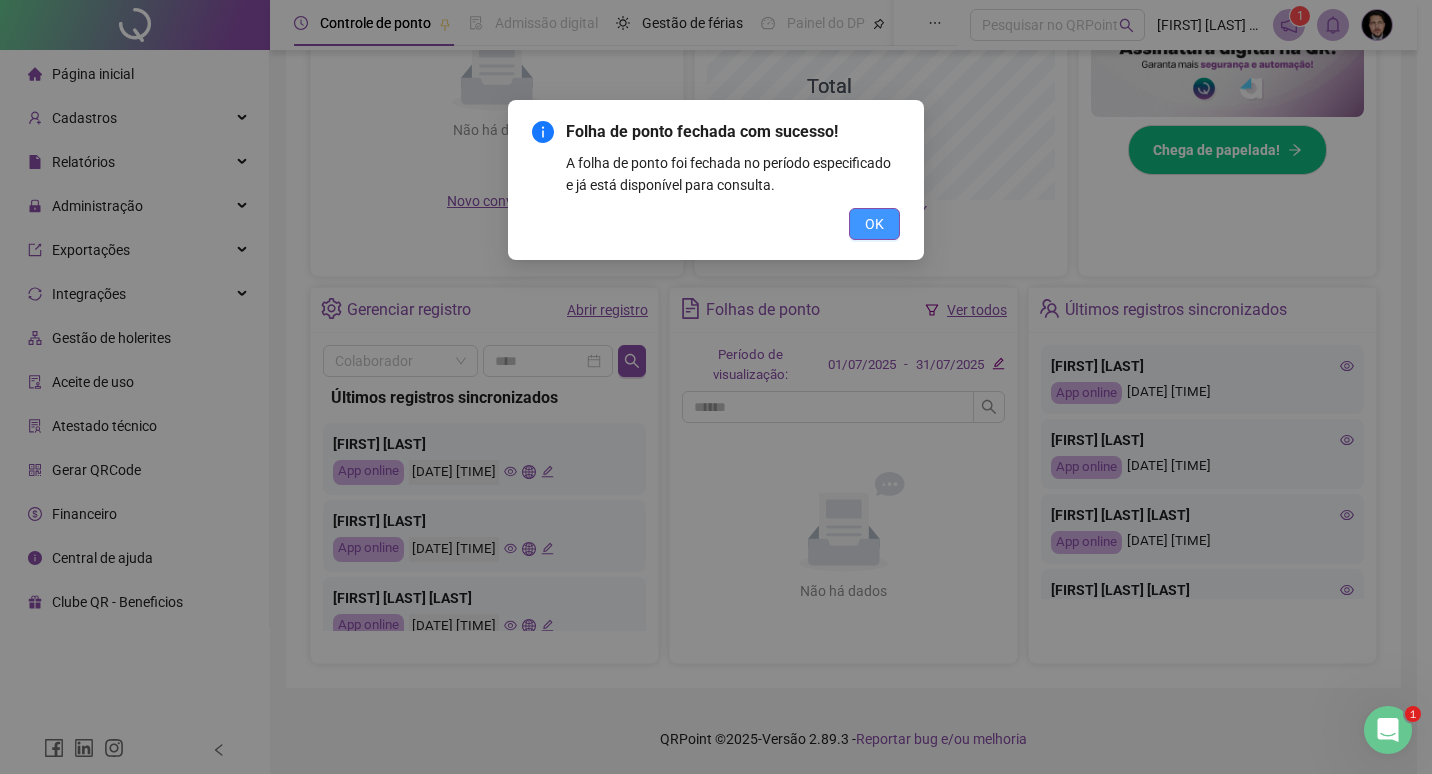 click on "OK" at bounding box center (874, 224) 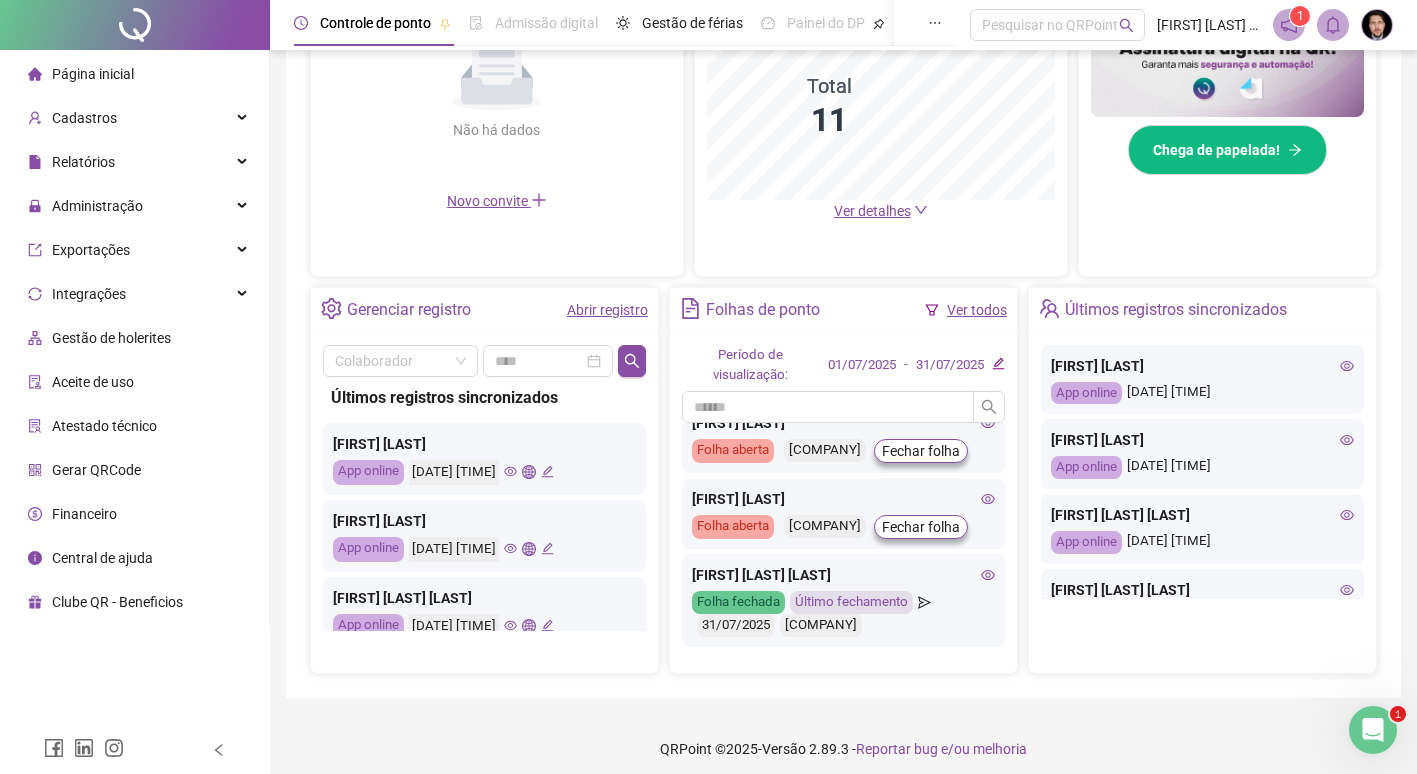 scroll, scrollTop: 800, scrollLeft: 0, axis: vertical 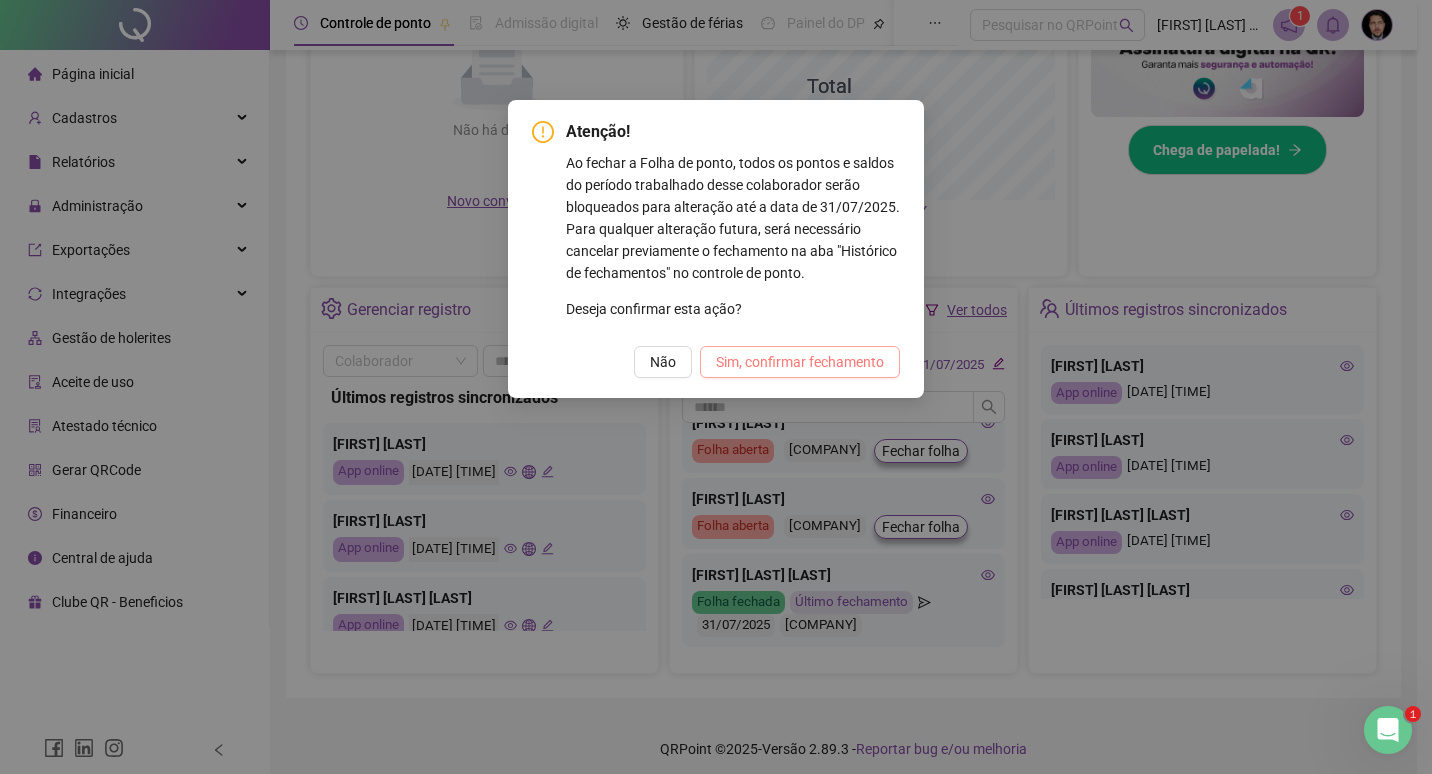 click on "Sim, confirmar fechamento" at bounding box center (800, 362) 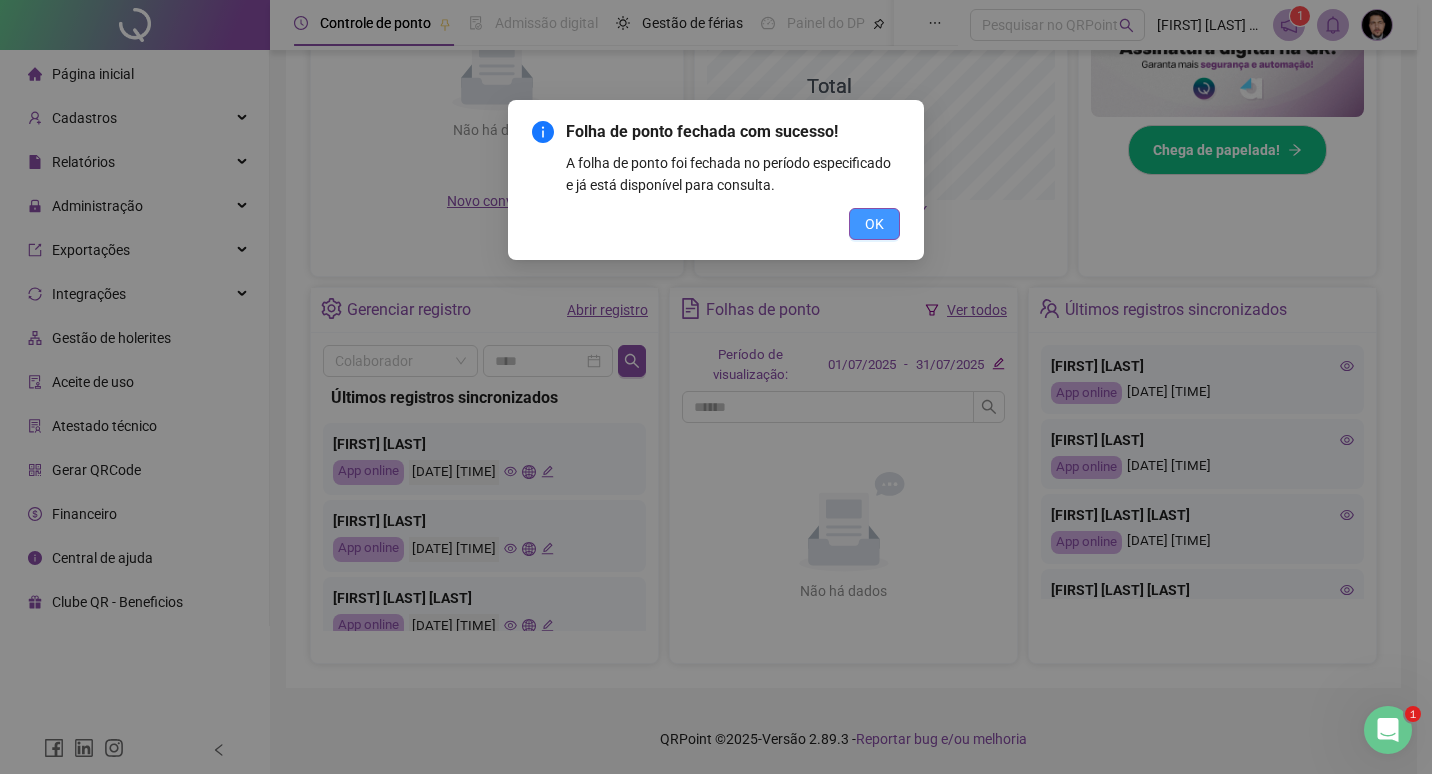click on "OK" at bounding box center [874, 224] 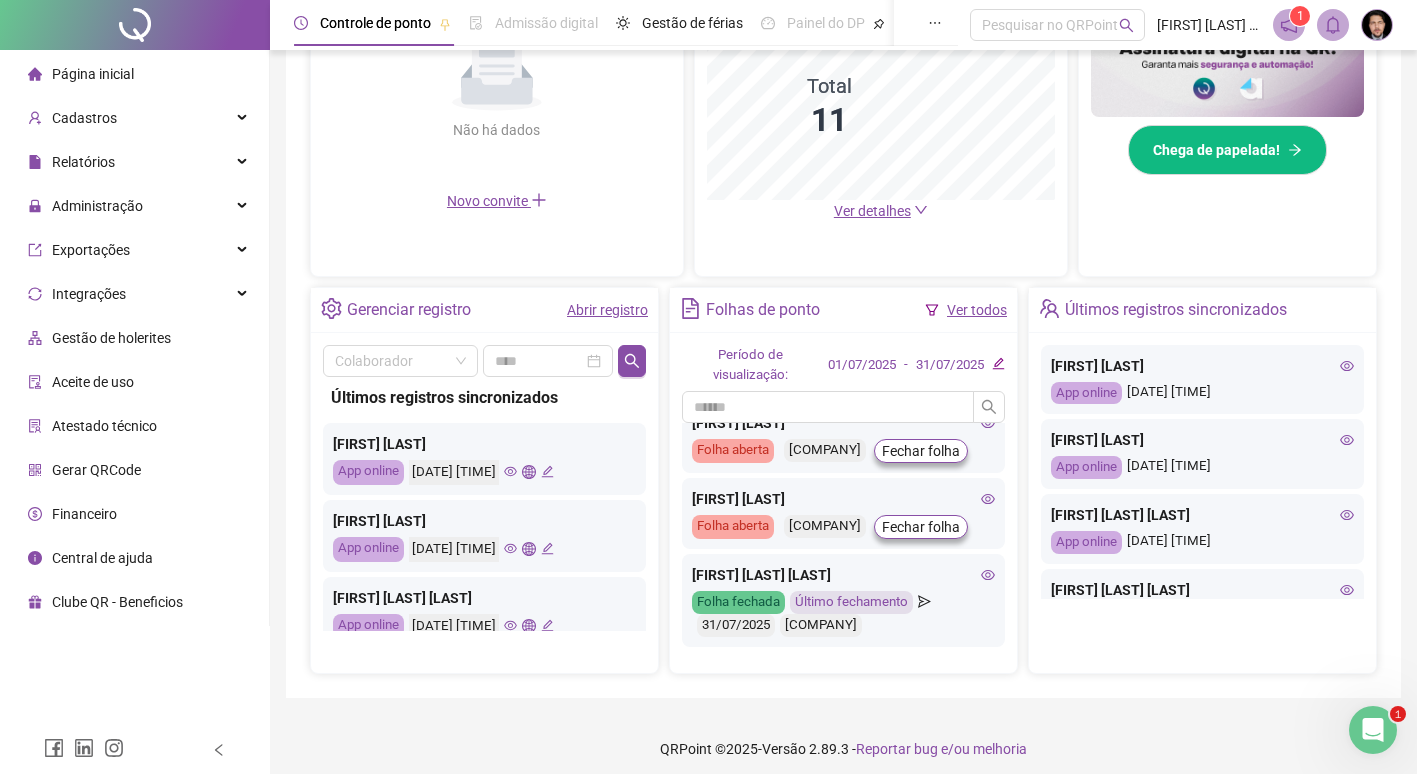scroll, scrollTop: 1069, scrollLeft: 0, axis: vertical 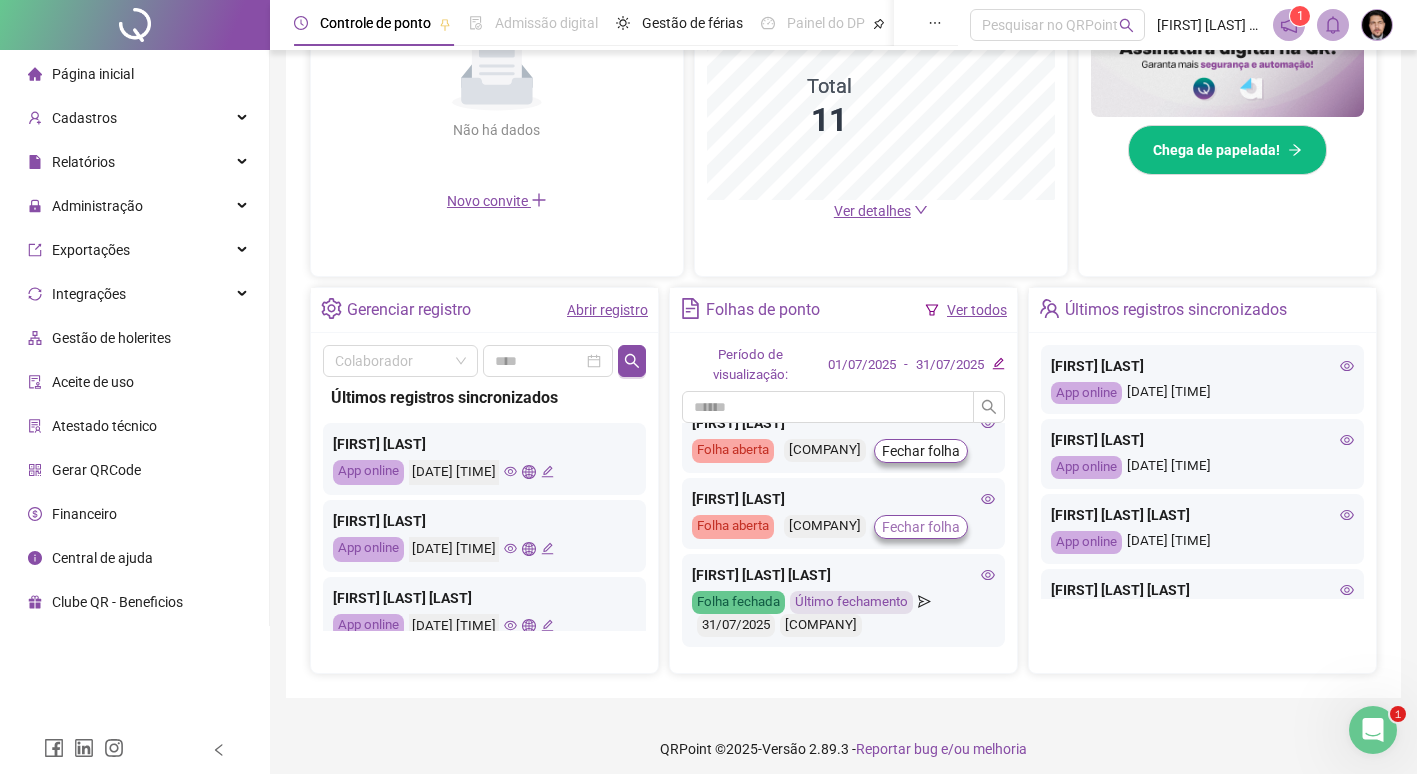 click on "Fechar folha" at bounding box center (921, 527) 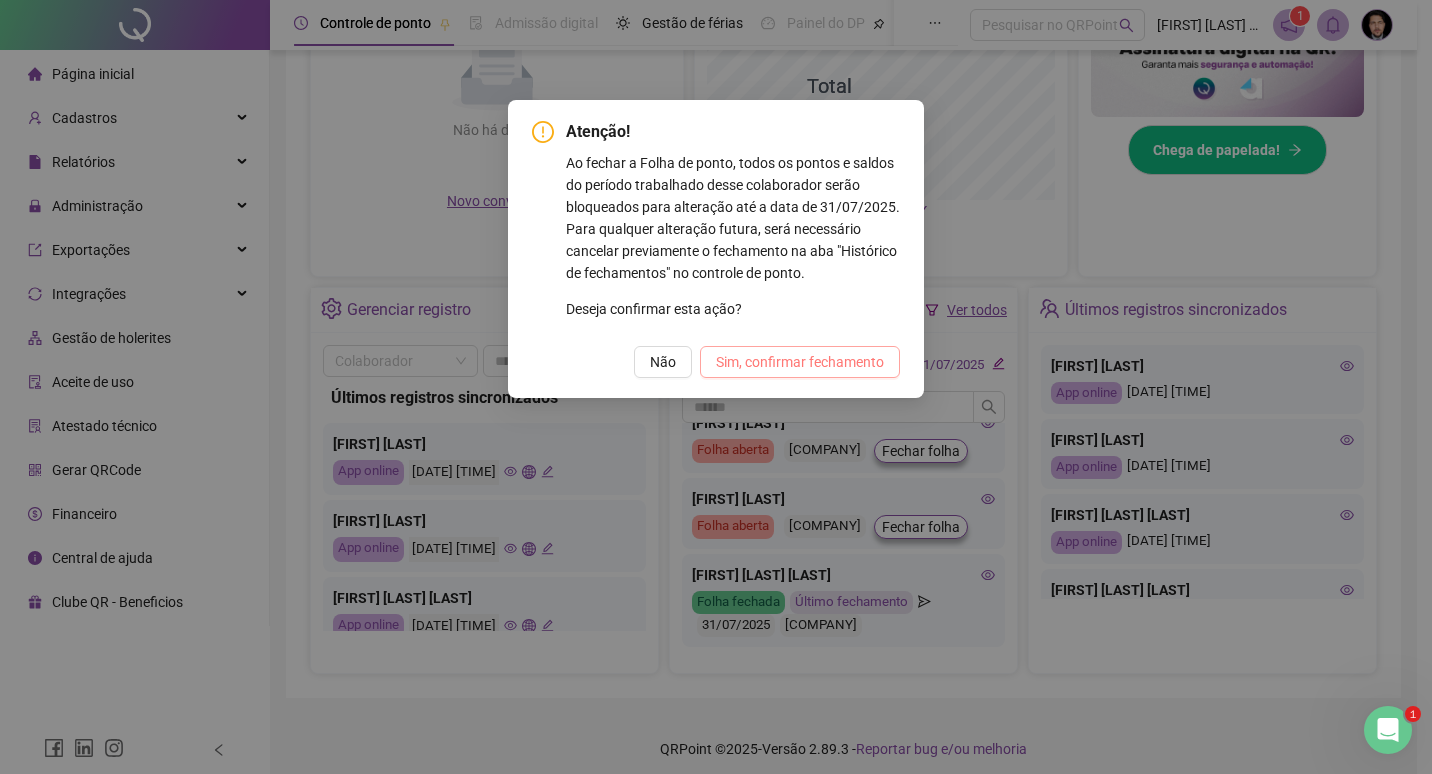 click on "Sim, confirmar fechamento" at bounding box center (800, 362) 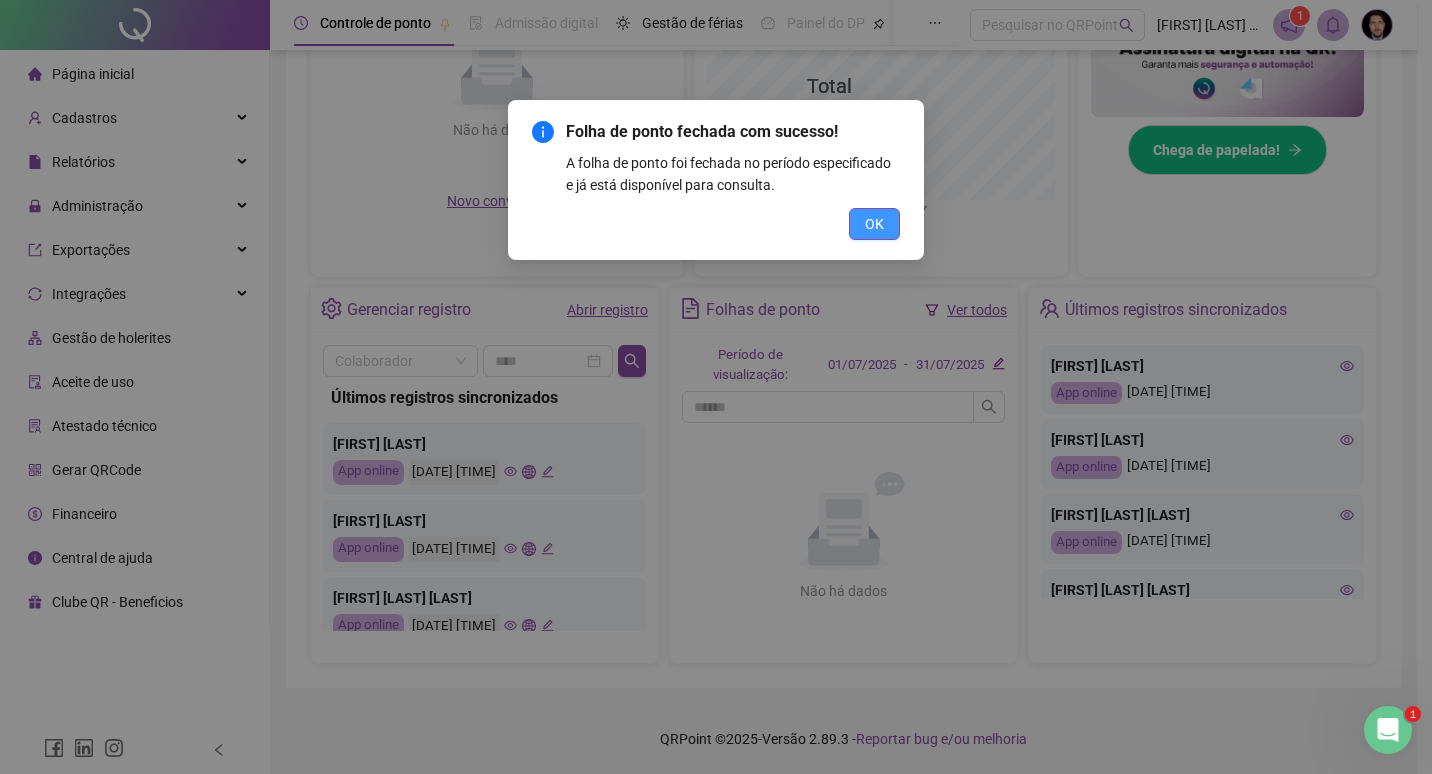 click on "OK" at bounding box center (874, 224) 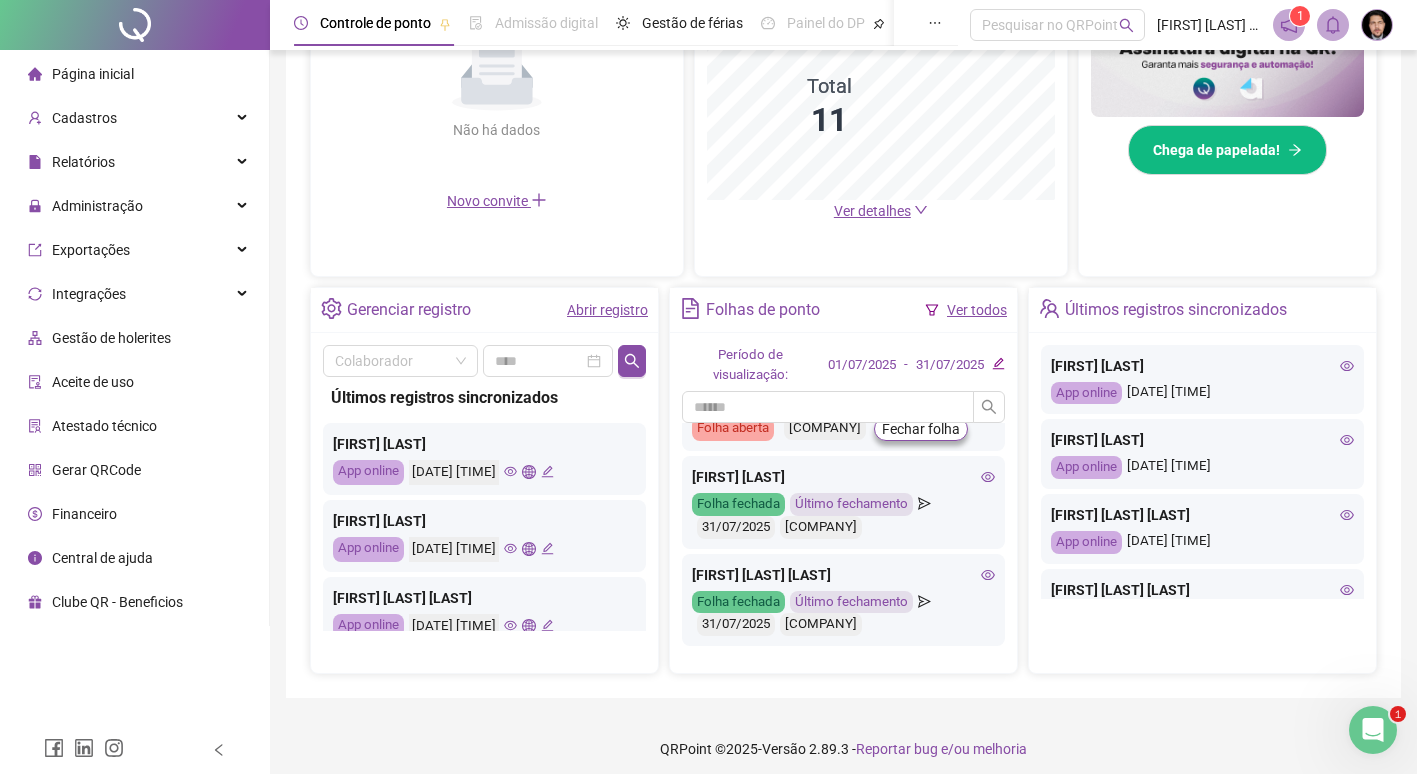 scroll, scrollTop: 900, scrollLeft: 0, axis: vertical 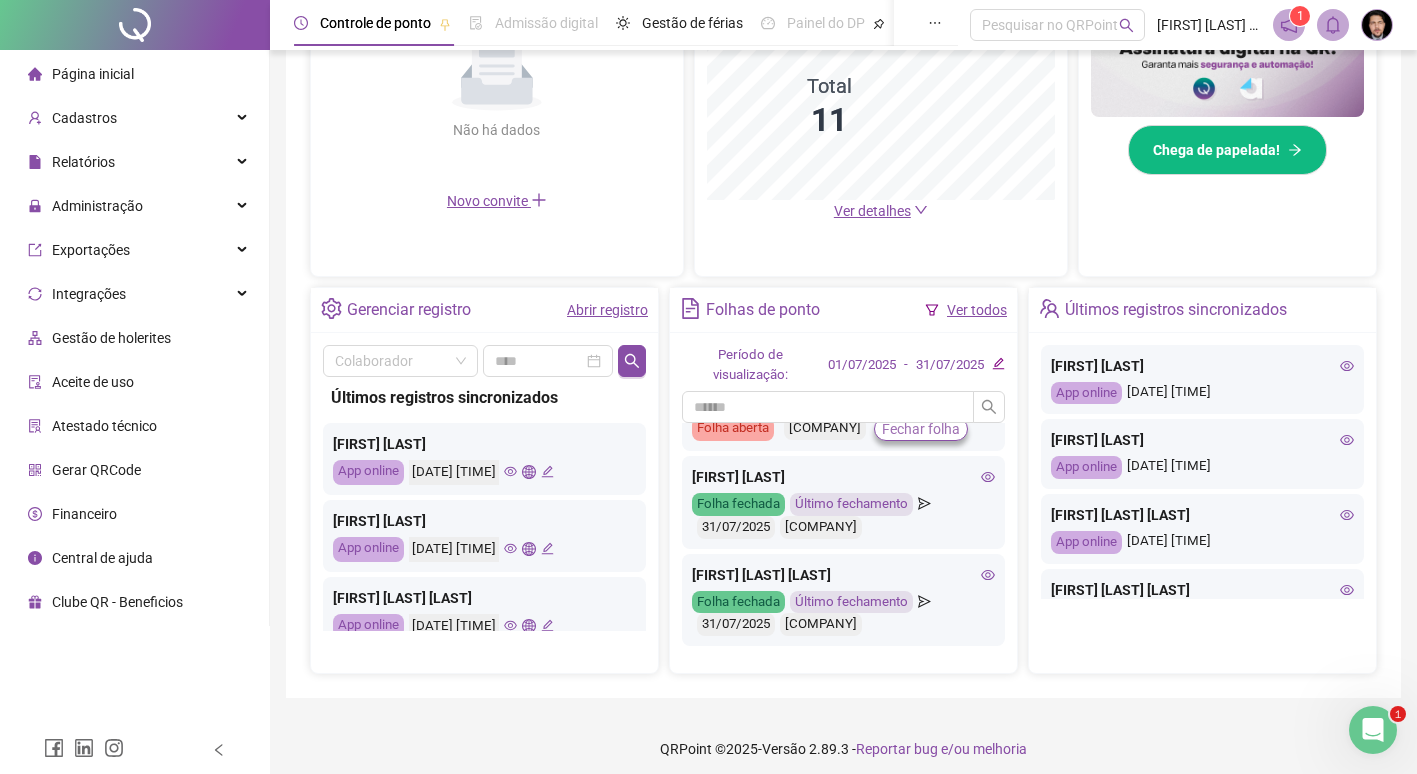 click on "Fechar folha" at bounding box center (921, 429) 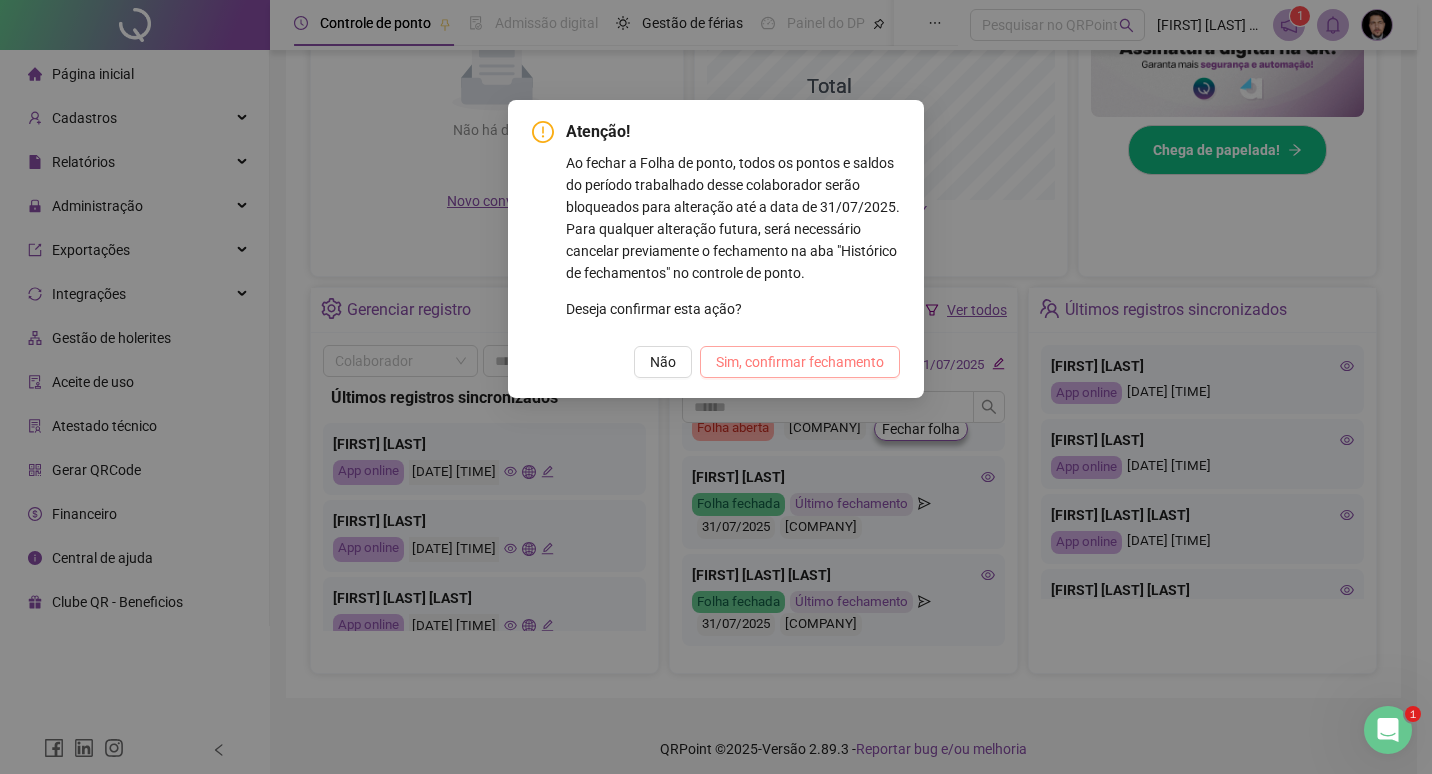 click on "Sim, confirmar fechamento" at bounding box center (800, 362) 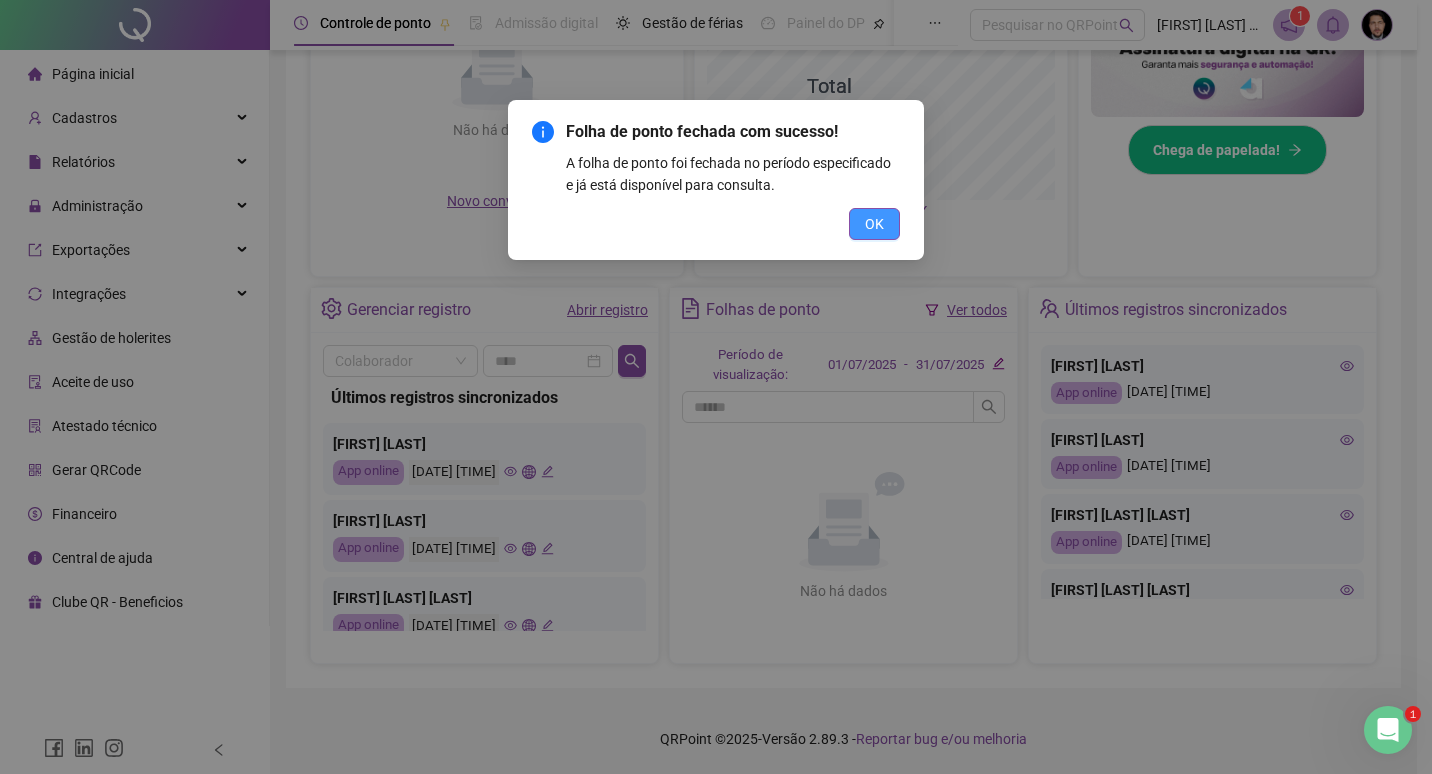 click on "OK" at bounding box center (874, 224) 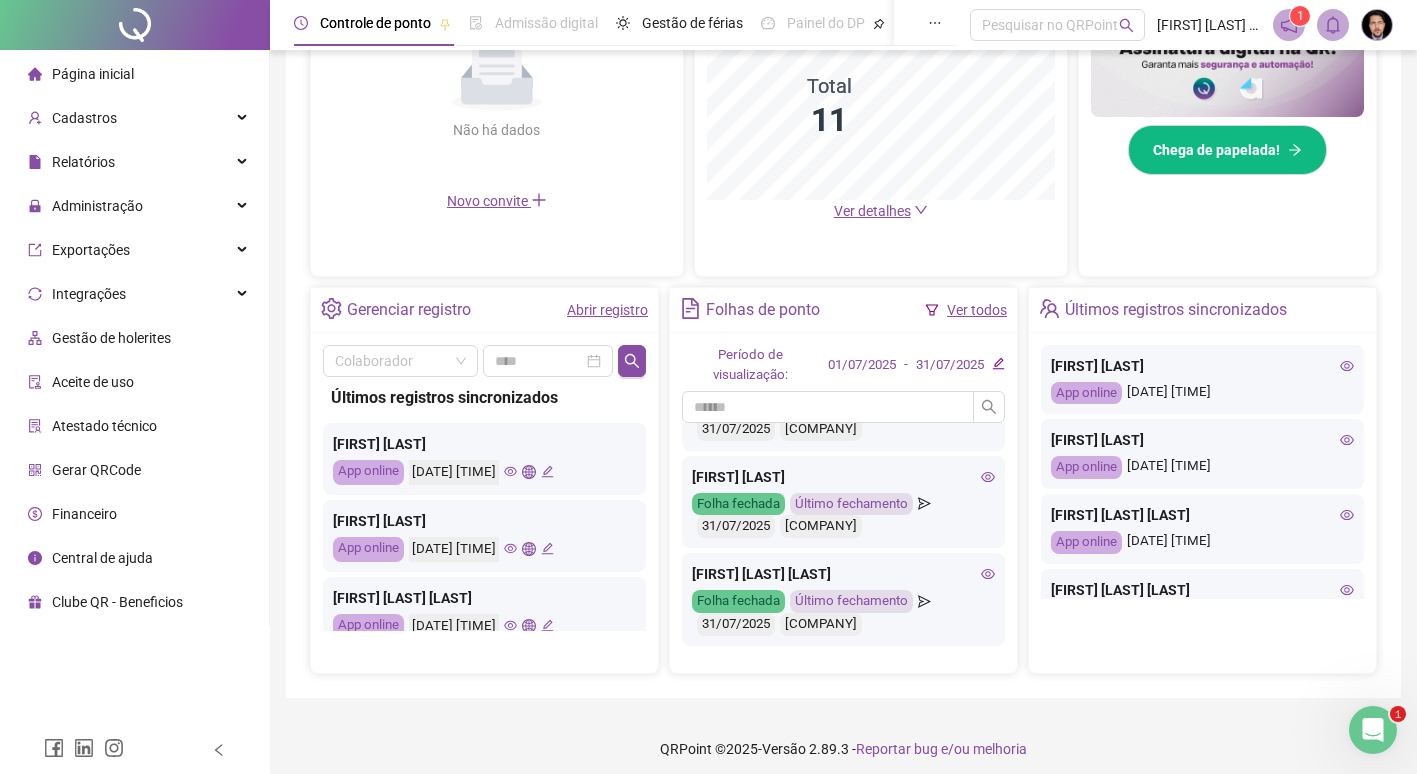 scroll, scrollTop: 1073, scrollLeft: 0, axis: vertical 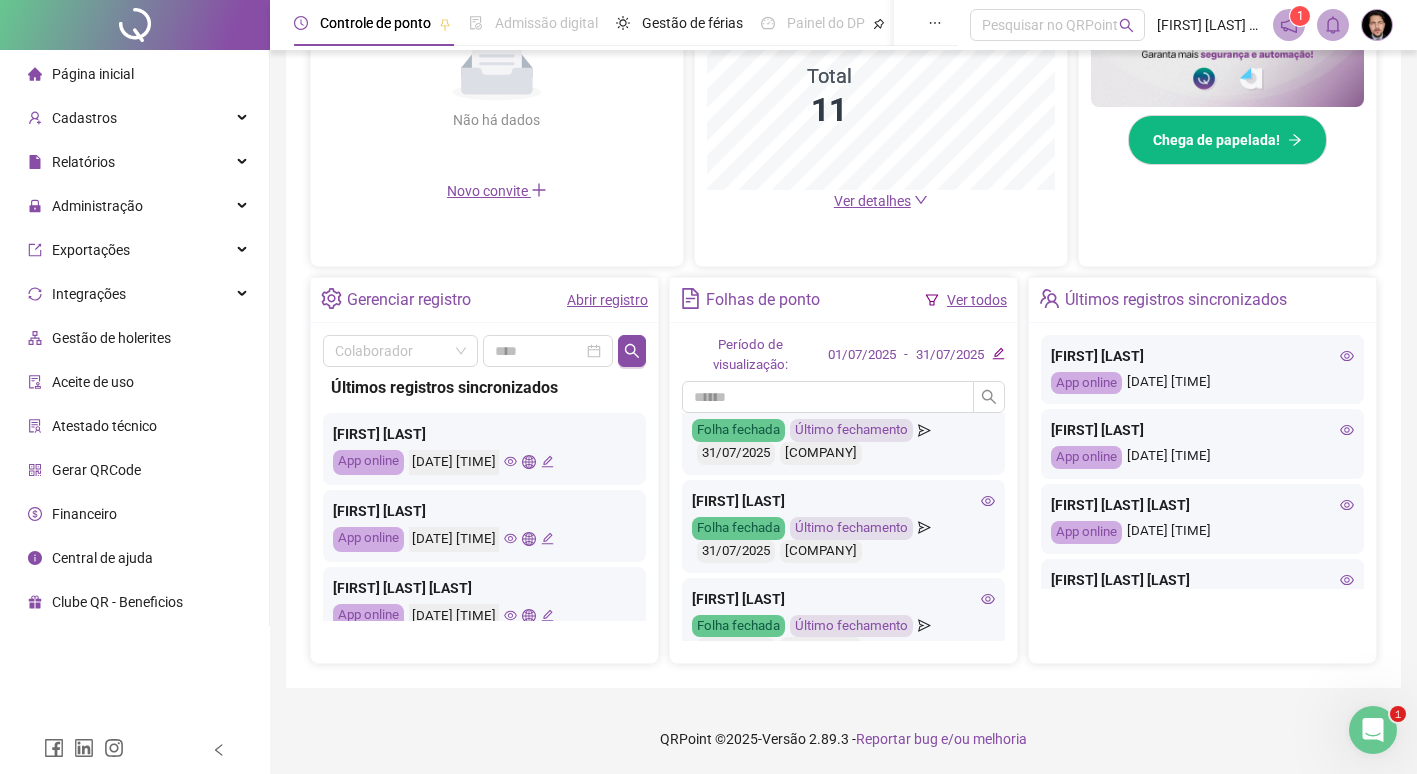 click on "Fechar folha" at bounding box center (921, 355) 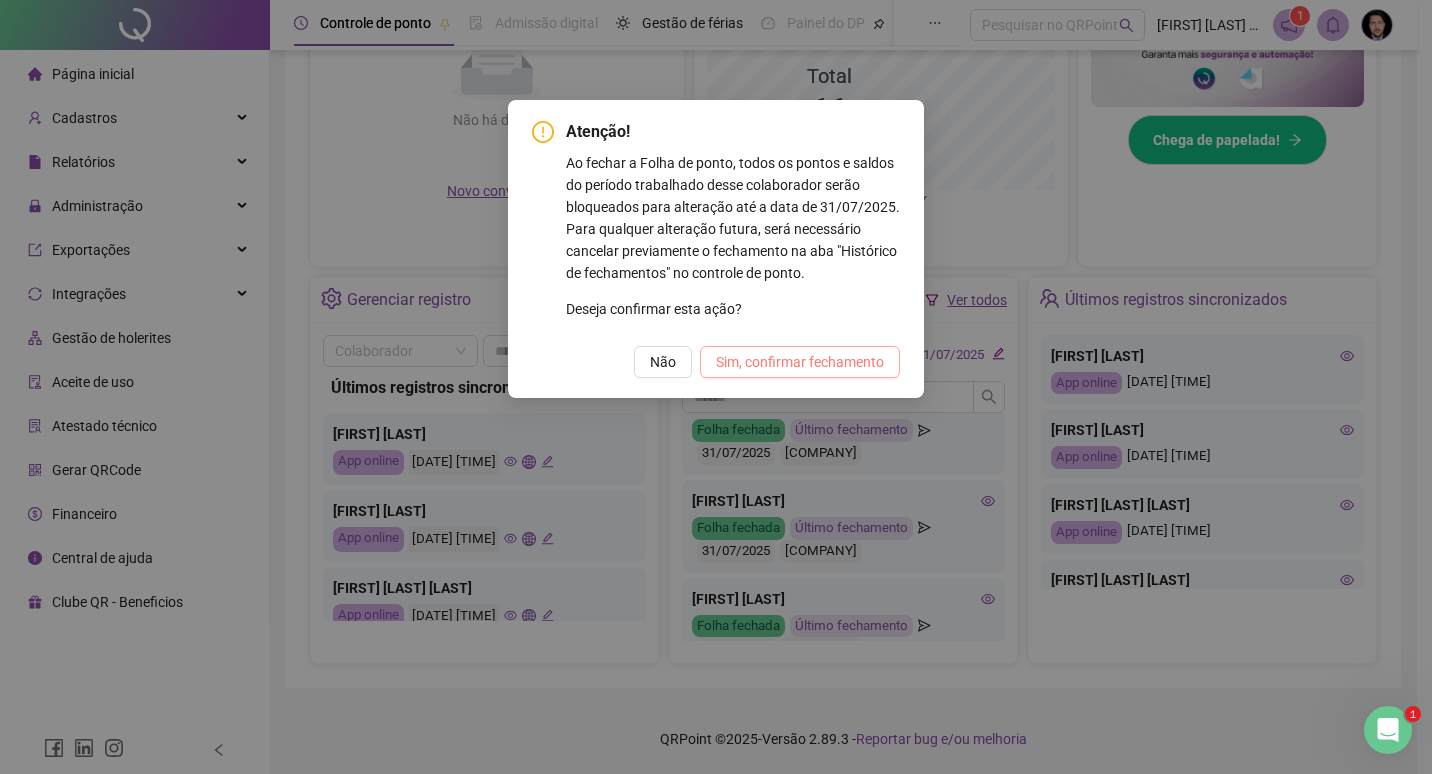 click on "Sim, confirmar fechamento" at bounding box center [800, 362] 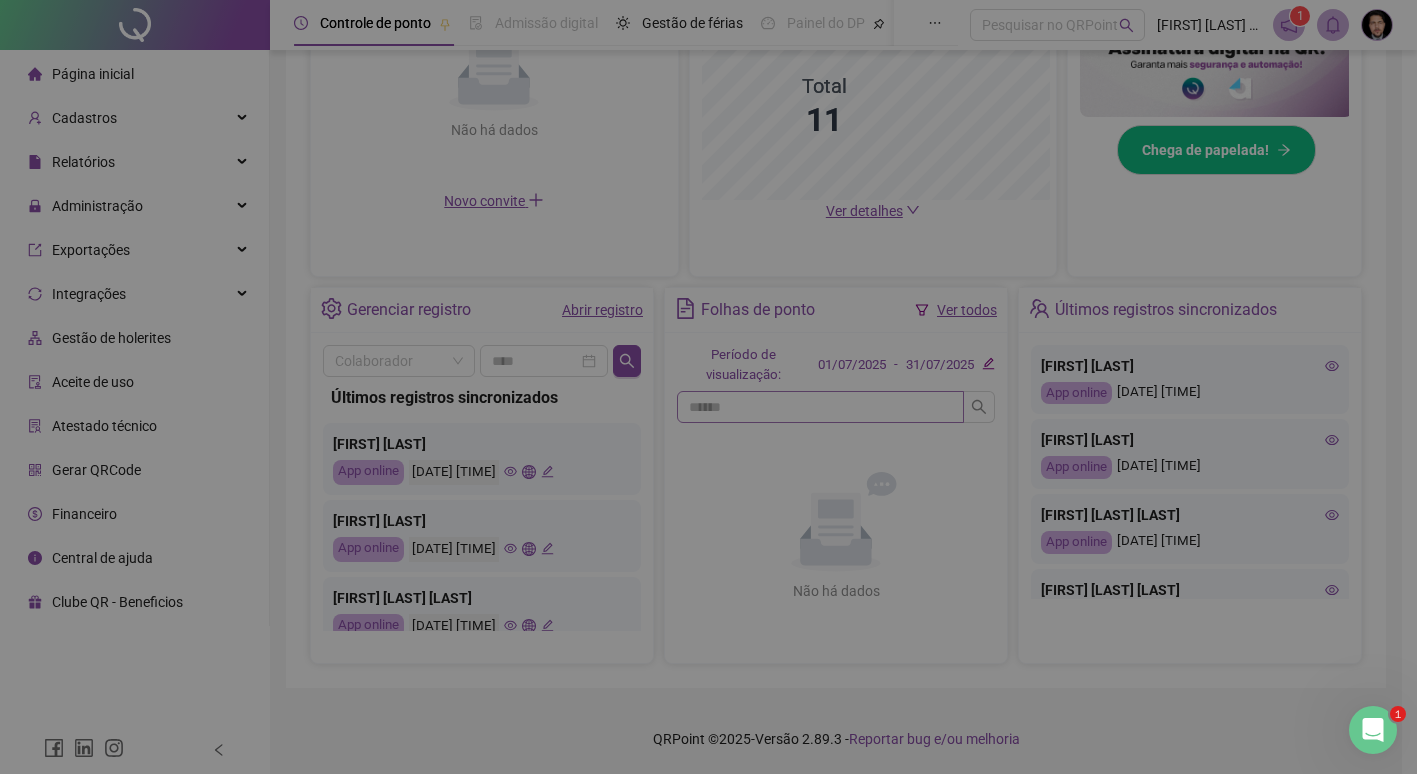 scroll, scrollTop: 538, scrollLeft: 0, axis: vertical 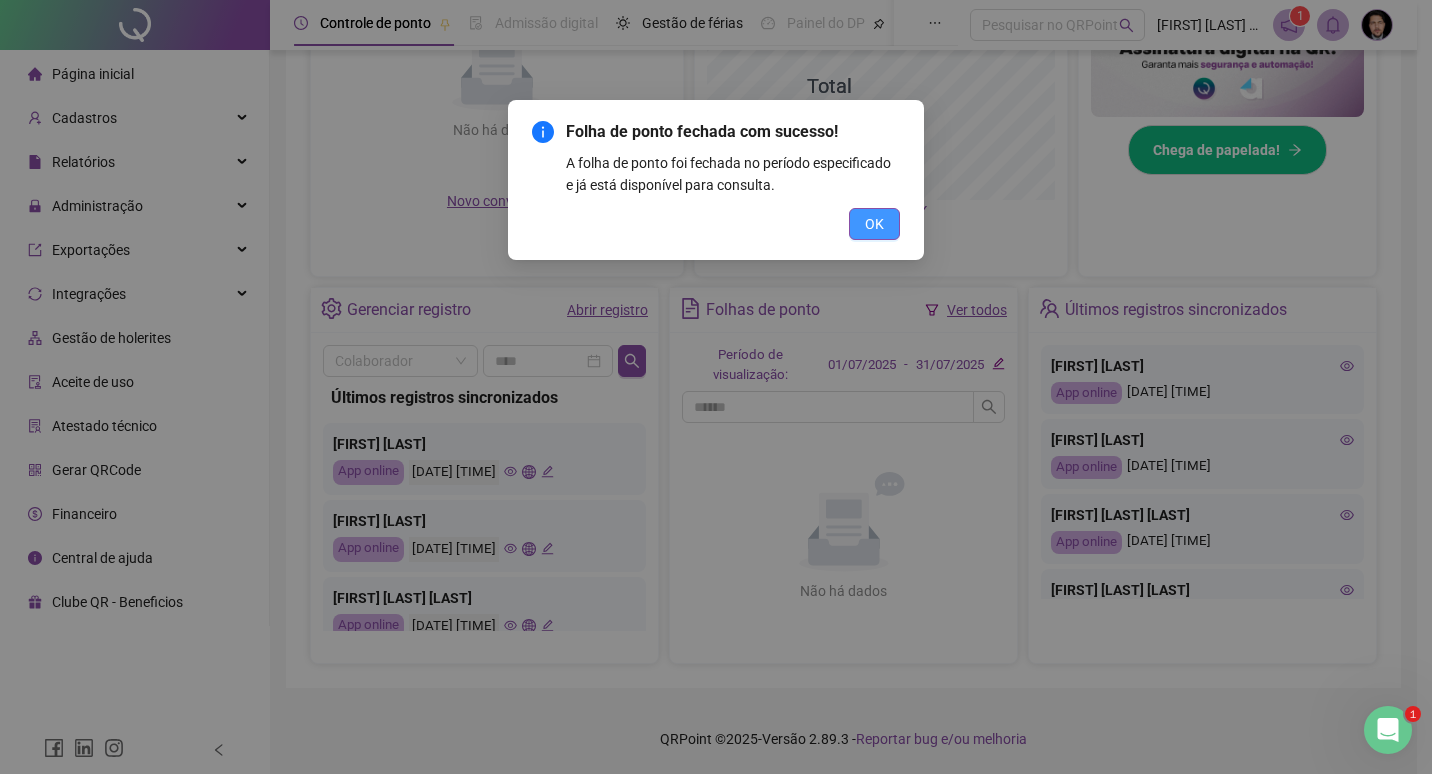click on "OK" at bounding box center (874, 224) 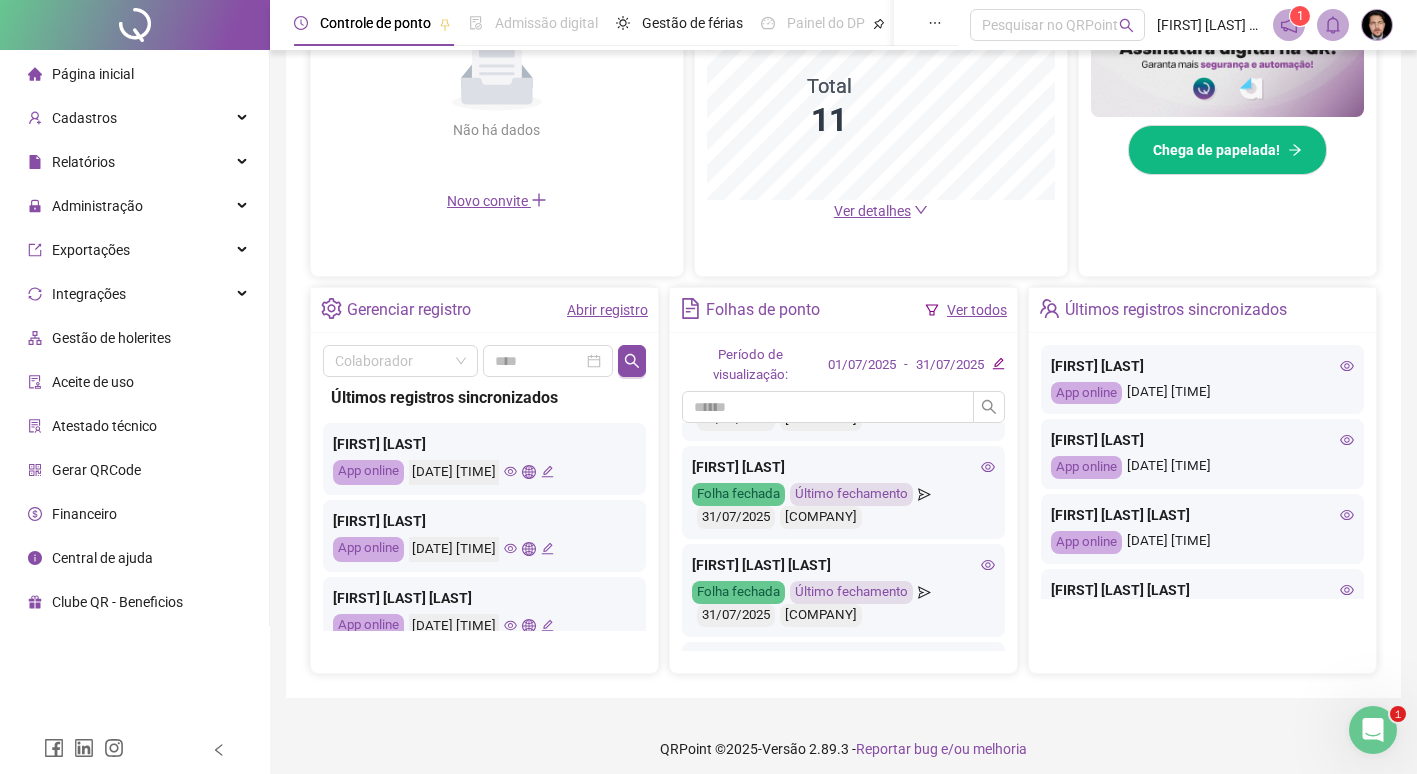 scroll, scrollTop: 0, scrollLeft: 0, axis: both 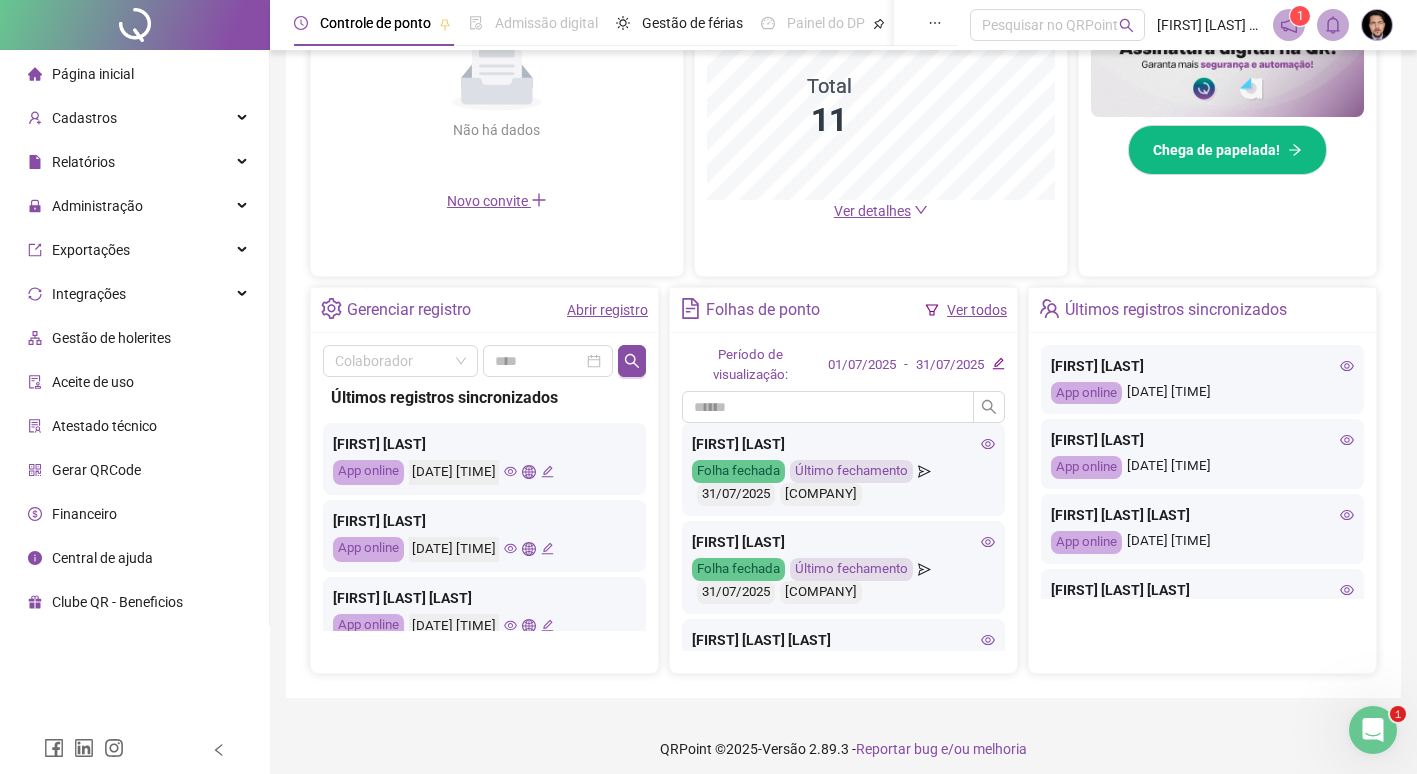 click on "Pague o QRPoint com Cartão de Crédito Sua assinatura: mais segurança, prática e sem preocupações com boletos! Saiba mais Sua folha de pagamento, mais simples do que nunca! Com a Folha de Pagamento QR, você faz tudo em um só lugar: da admissão à geração da folha. Agilidade, integração e segurança em um único ecossistema. Conheça a QRFolha agora 🔍 Precisa de Ajuda? Conte com o Suporte da QRPoint! Encontre respostas rápidas e eficientes em nosso Guia Prático de Suporte. Acesse agora e descubra todos os nossos canais de atendimento! 🚀 Saiba Mais Automatize seu DP e ganhe mais tempo! 🚀 Agende uma demonstração agora e veja como simplificamos admissão, ponto, férias e holerites em um só lugar! Agendar Demonstração Agora Apoie seus colaboradores sem custo! Dinheiro na conta sem complicação. Solicite Mais Informações Seus Colaboradores Precisam de Apoio Financeiro? Ofereça empréstimo consignado e antecipação salarial com o QRPoint Crédito. Saiba mais Saiba mais Saiba Mais 1" at bounding box center [843, 113] 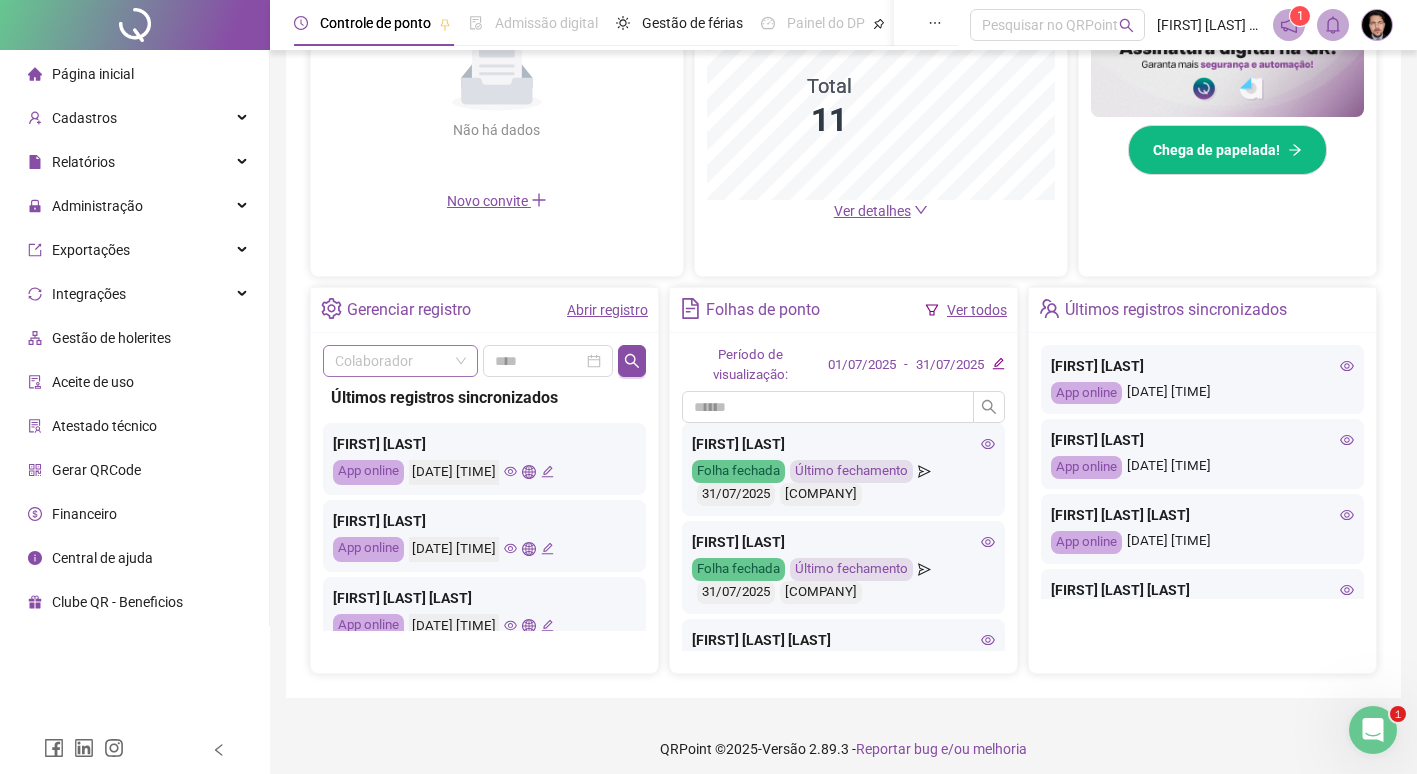 click at bounding box center (400, 361) 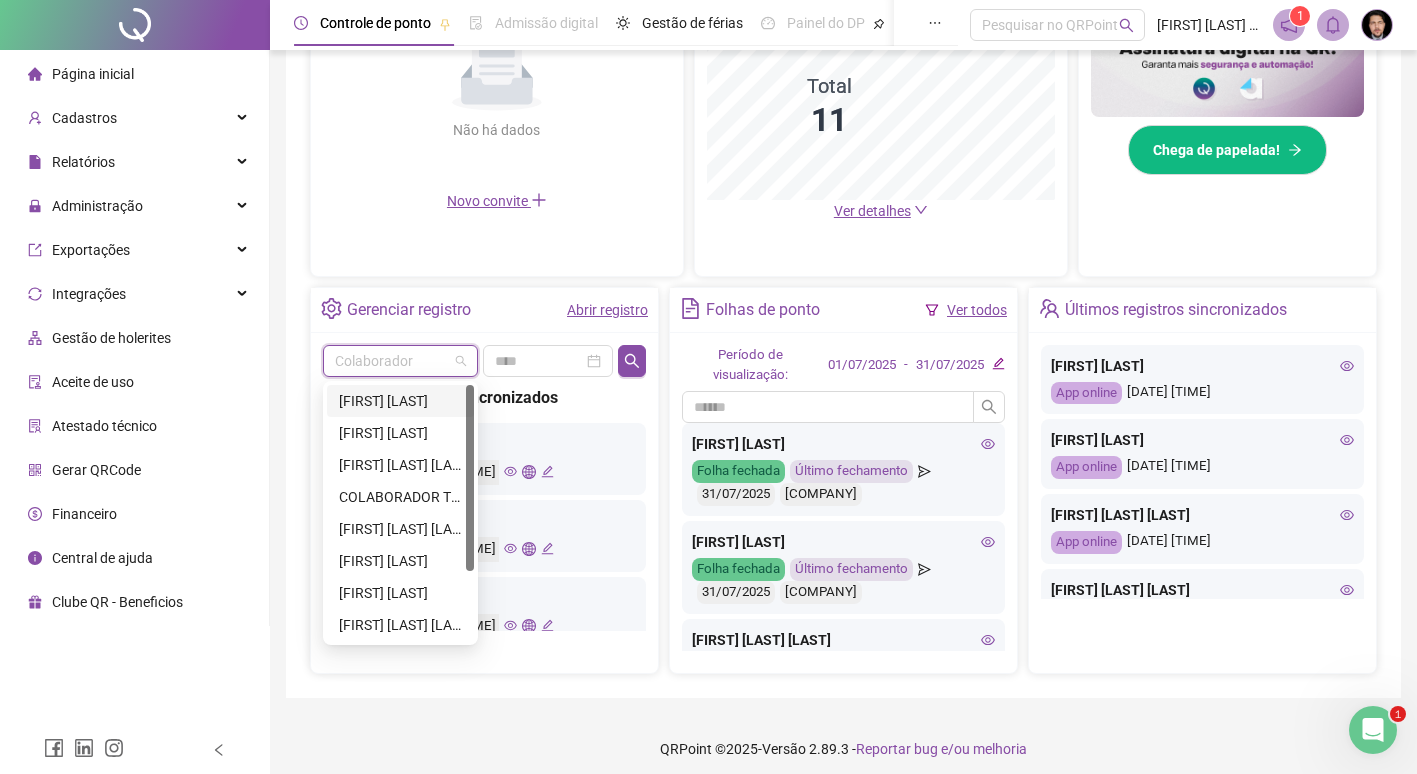 click on "[FIRST] [LAST]" at bounding box center [400, 401] 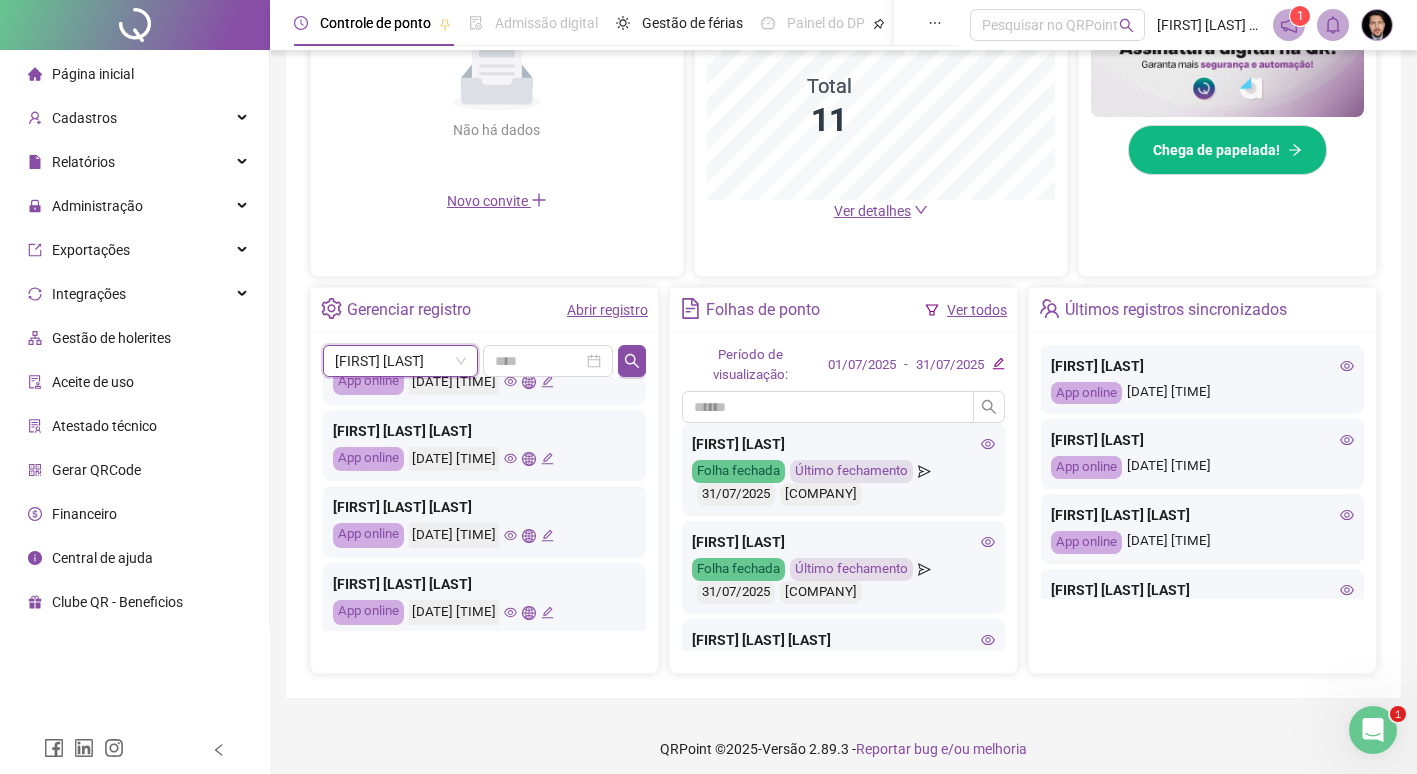 scroll, scrollTop: 0, scrollLeft: 0, axis: both 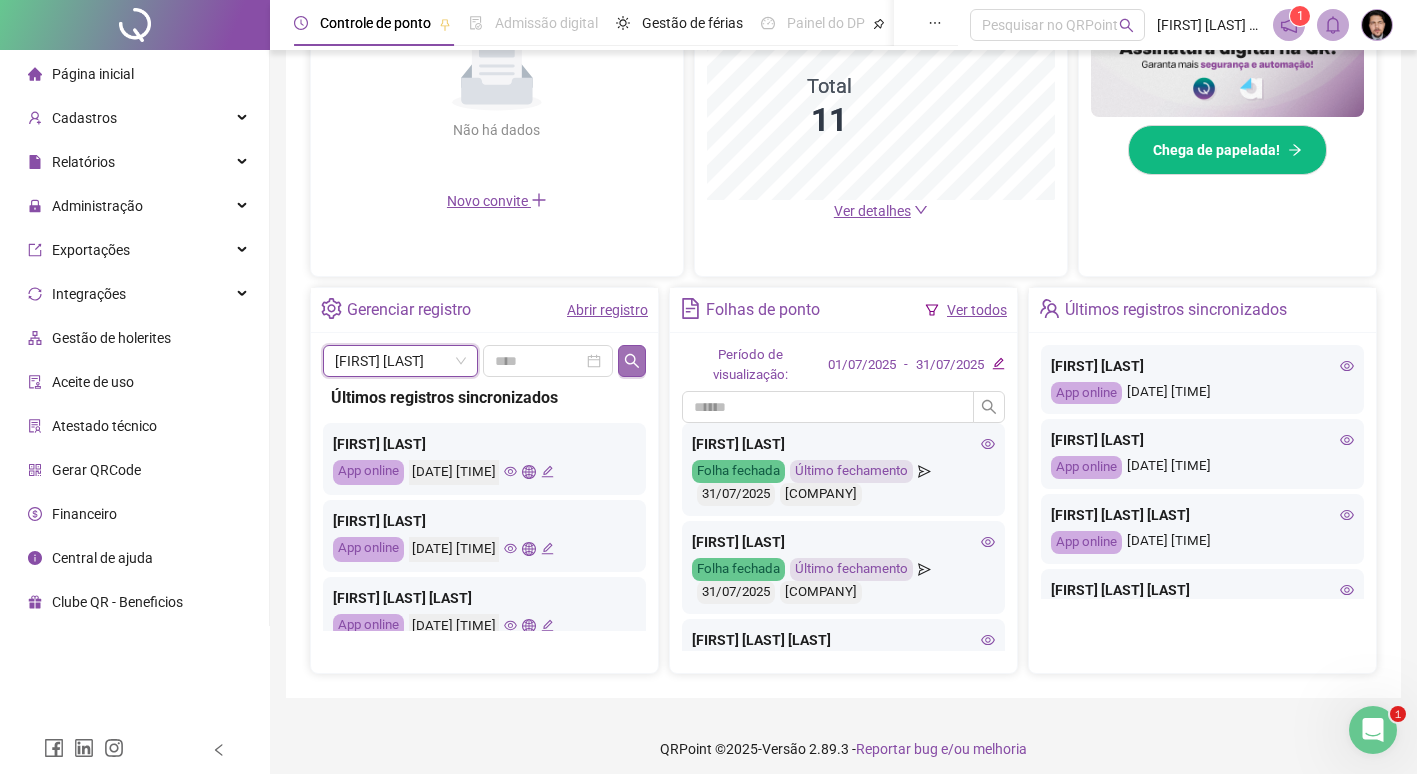 click 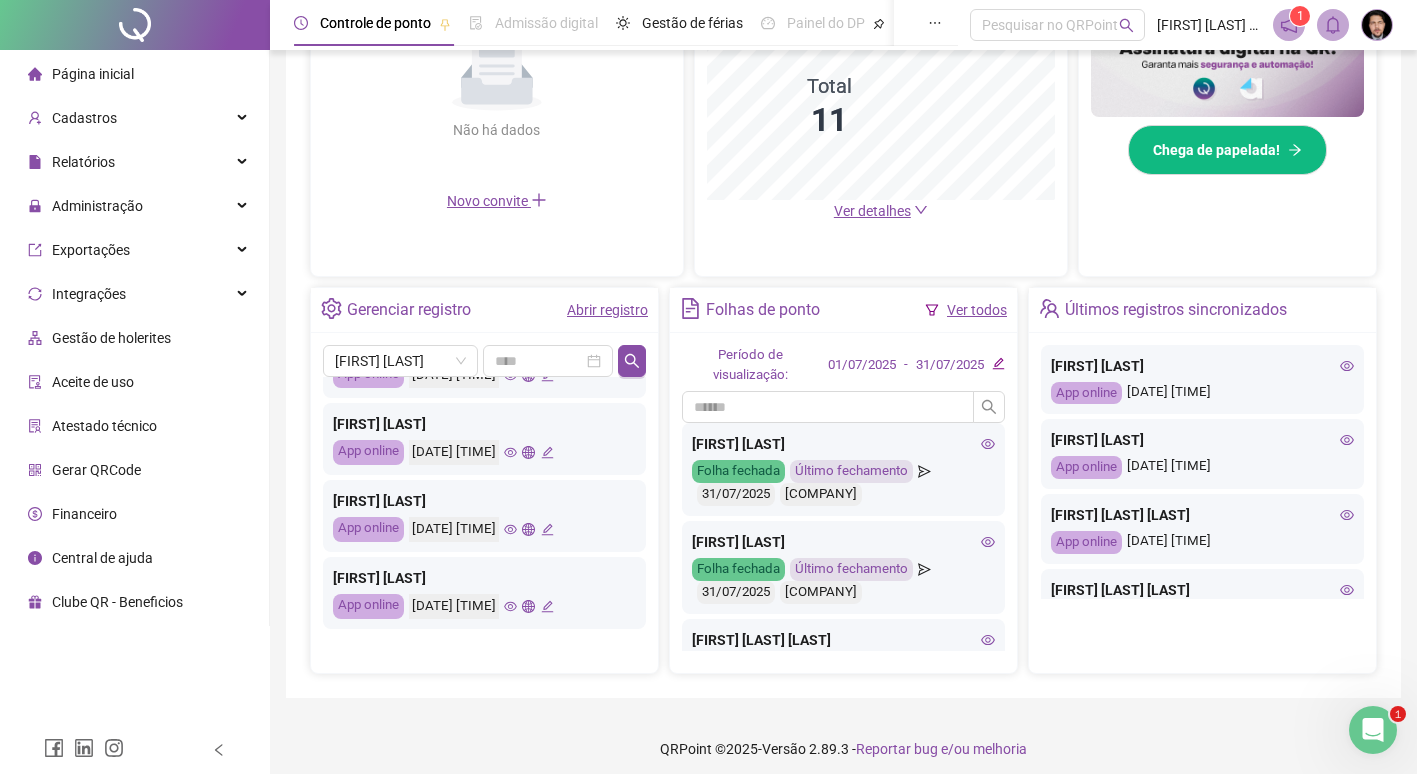 scroll, scrollTop: 941, scrollLeft: 0, axis: vertical 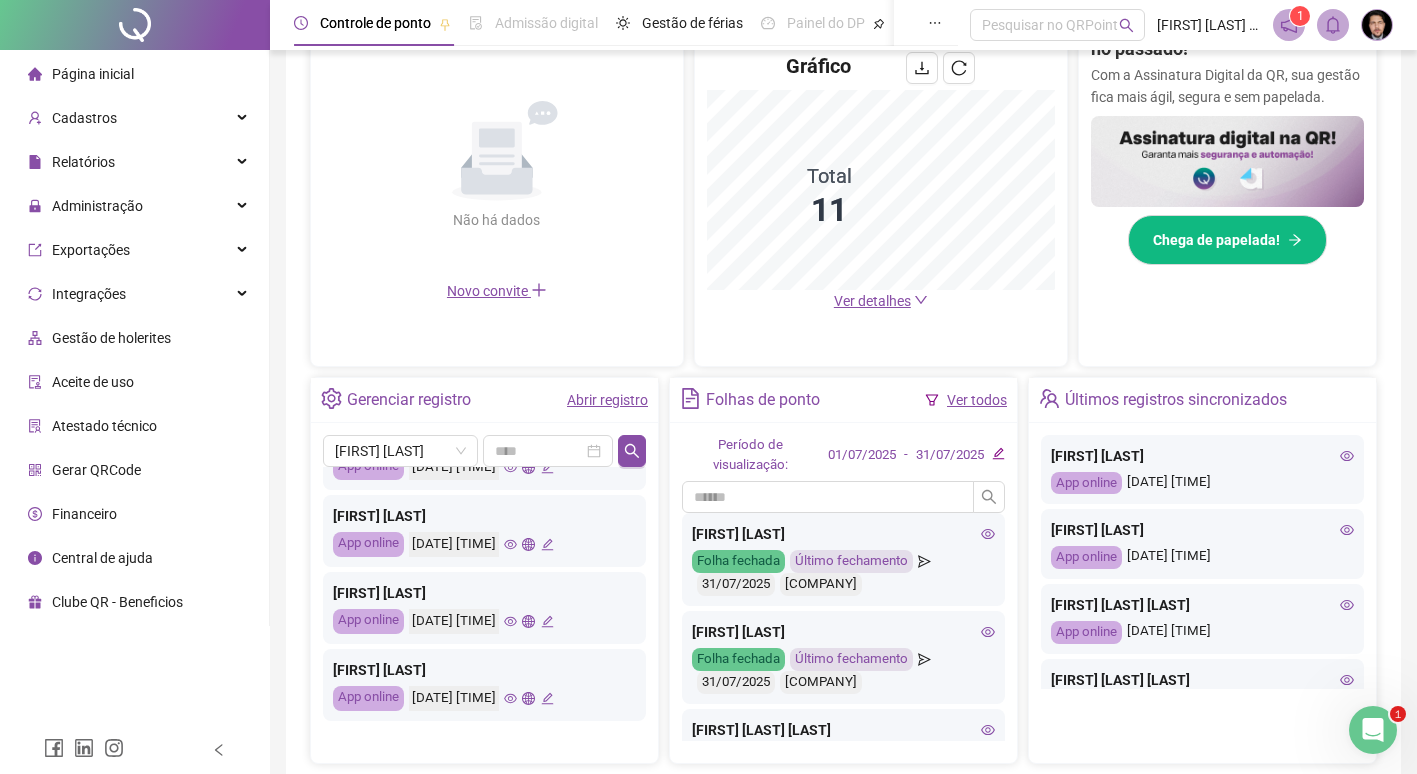 click 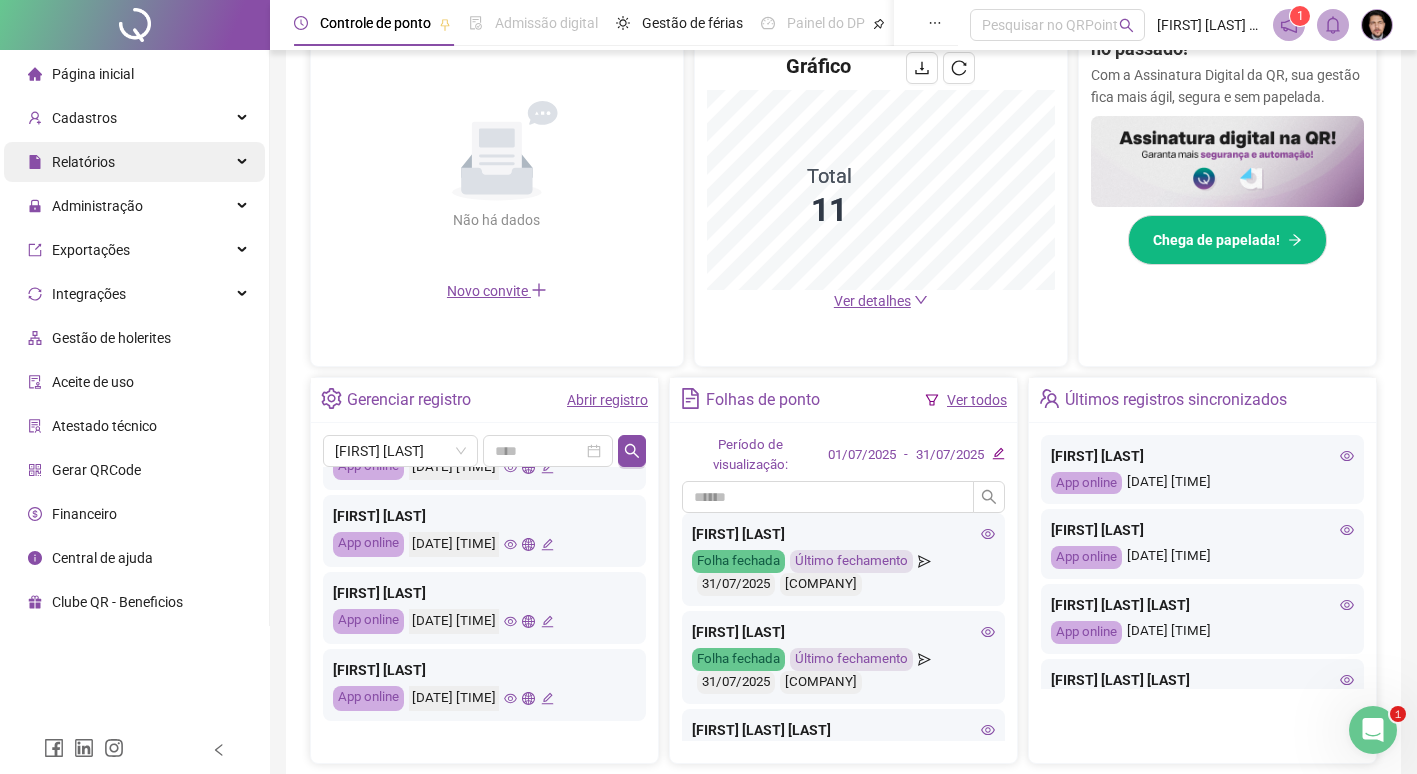 click at bounding box center (244, 162) 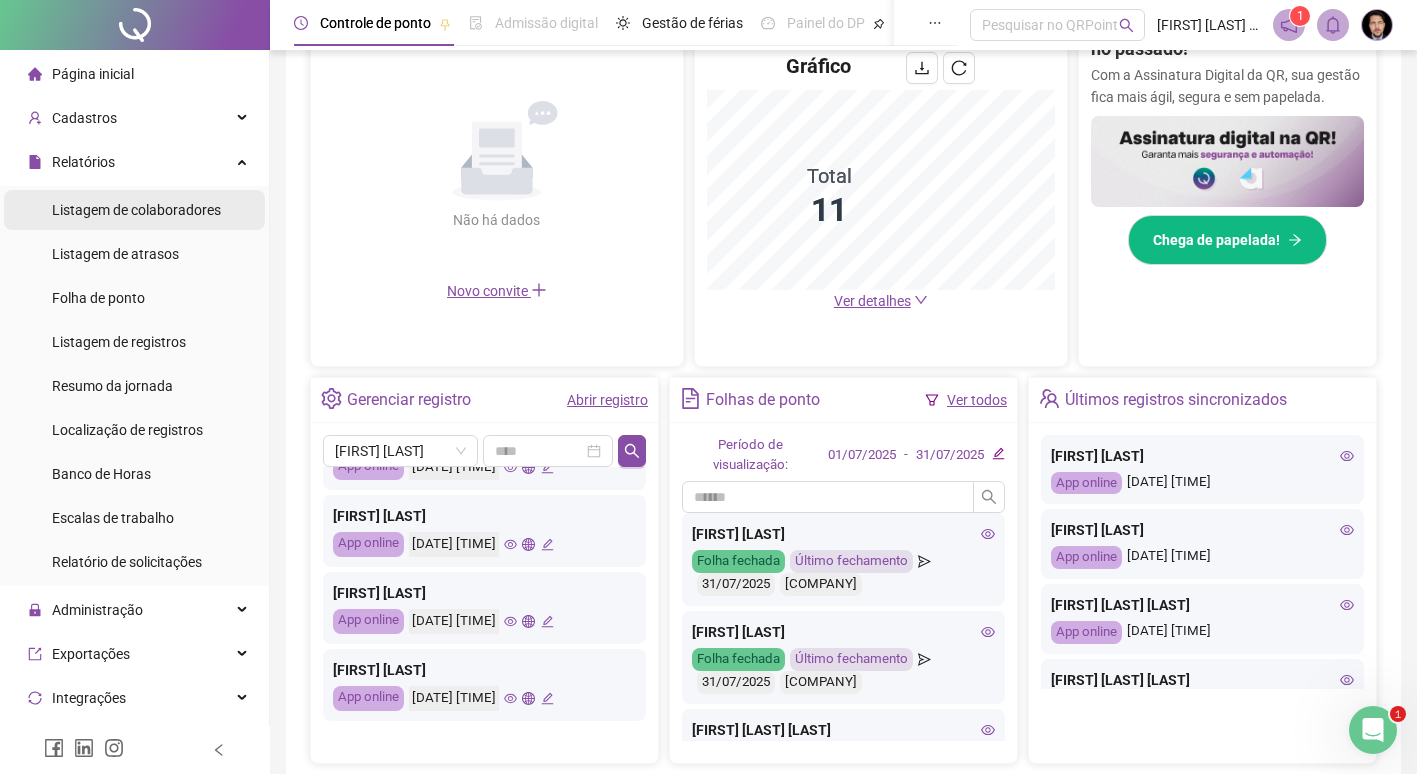 click on "Listagem de colaboradores" at bounding box center [136, 210] 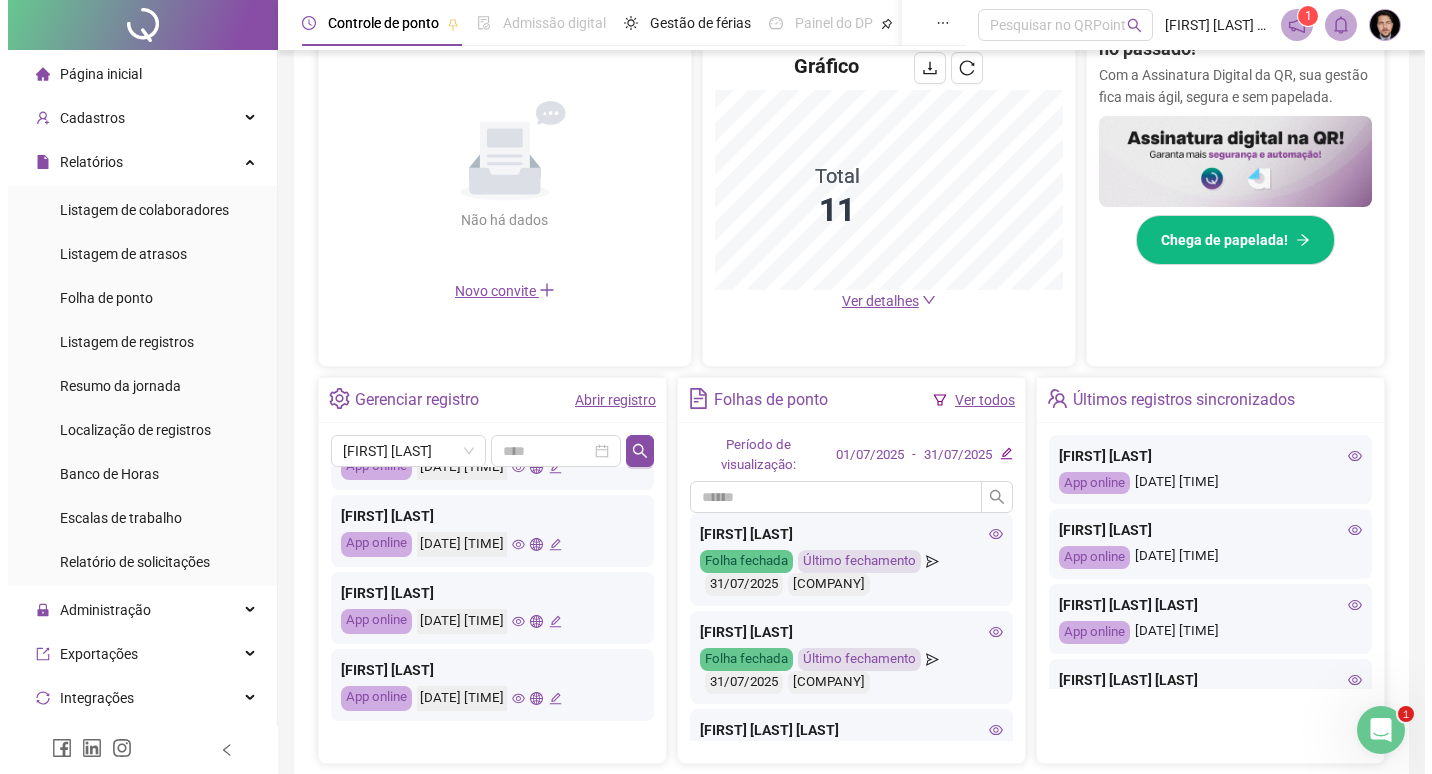 scroll, scrollTop: 0, scrollLeft: 0, axis: both 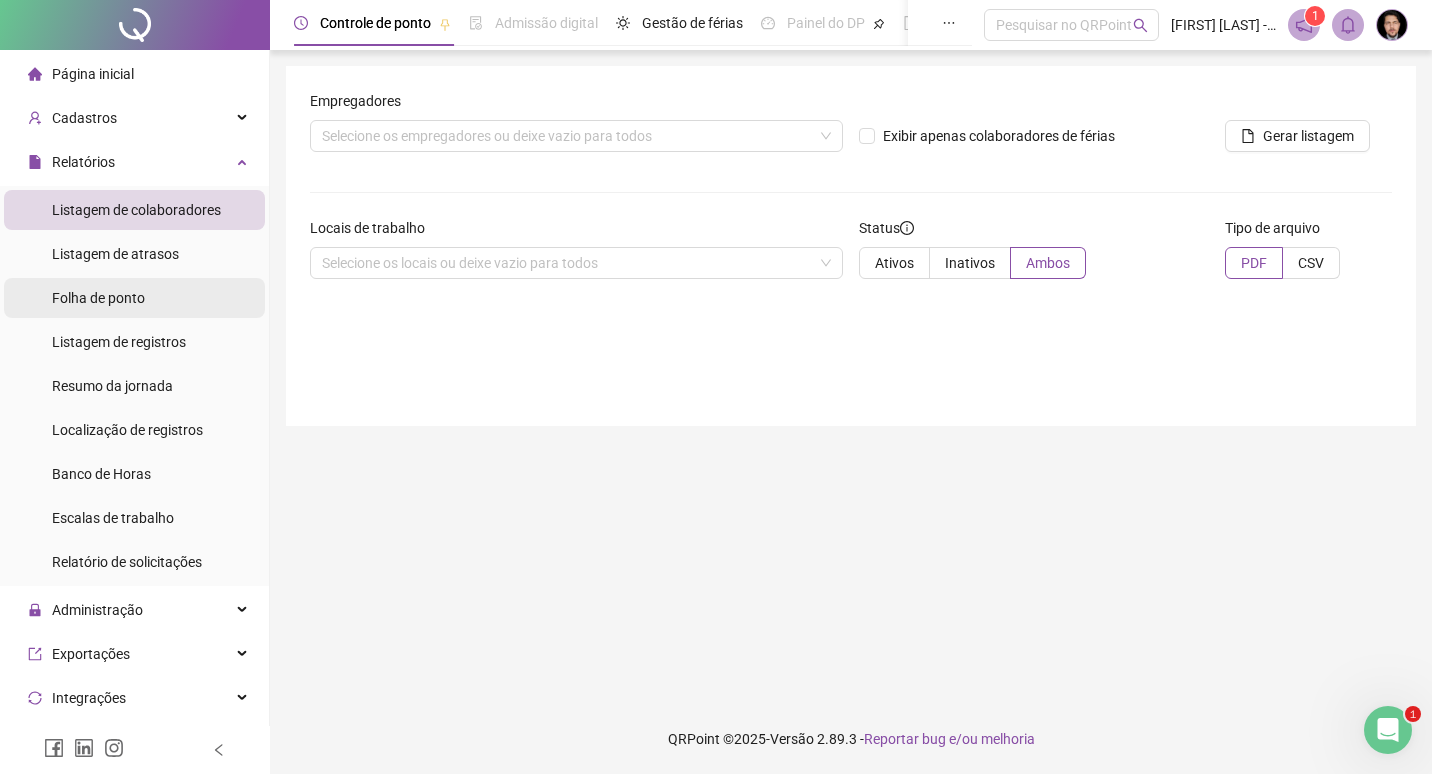 click on "Folha de ponto" at bounding box center (98, 298) 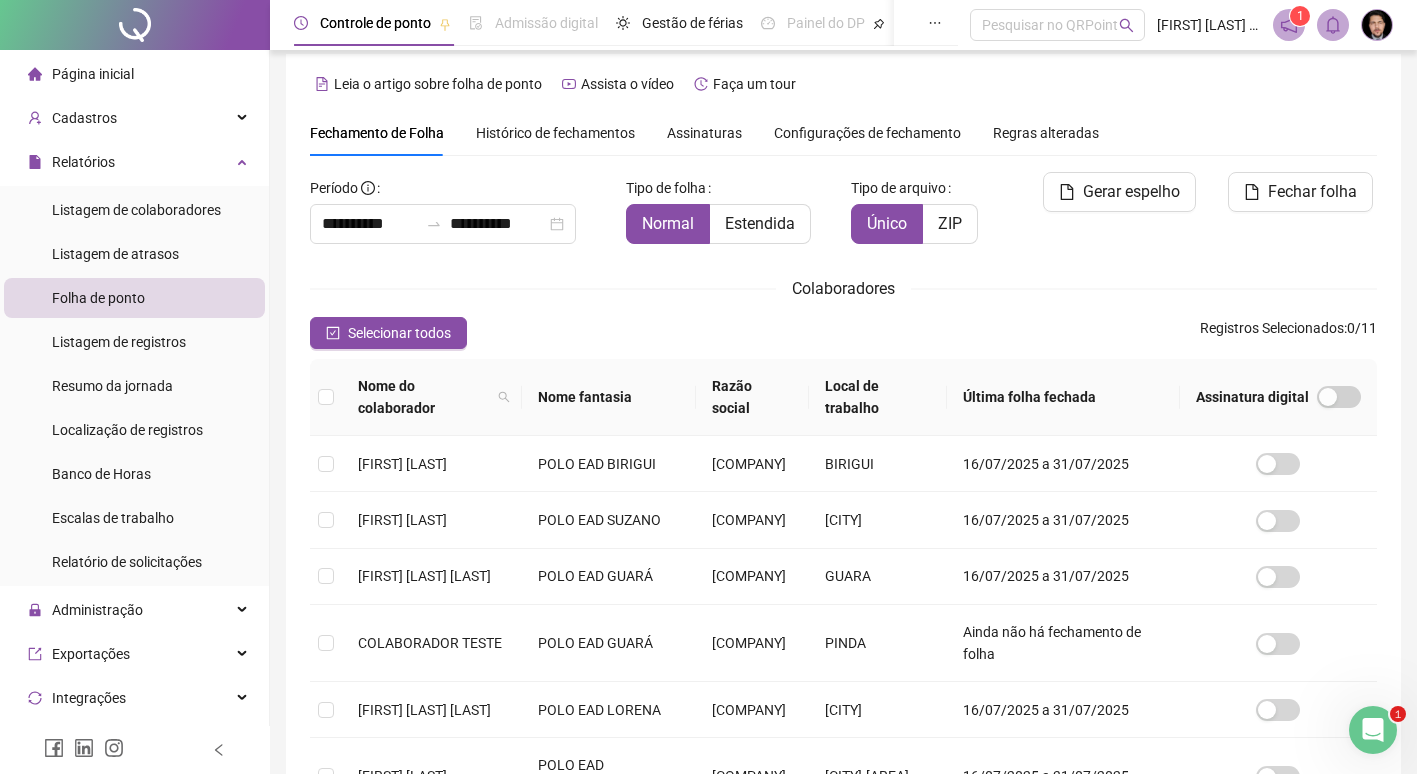 scroll, scrollTop: 23, scrollLeft: 0, axis: vertical 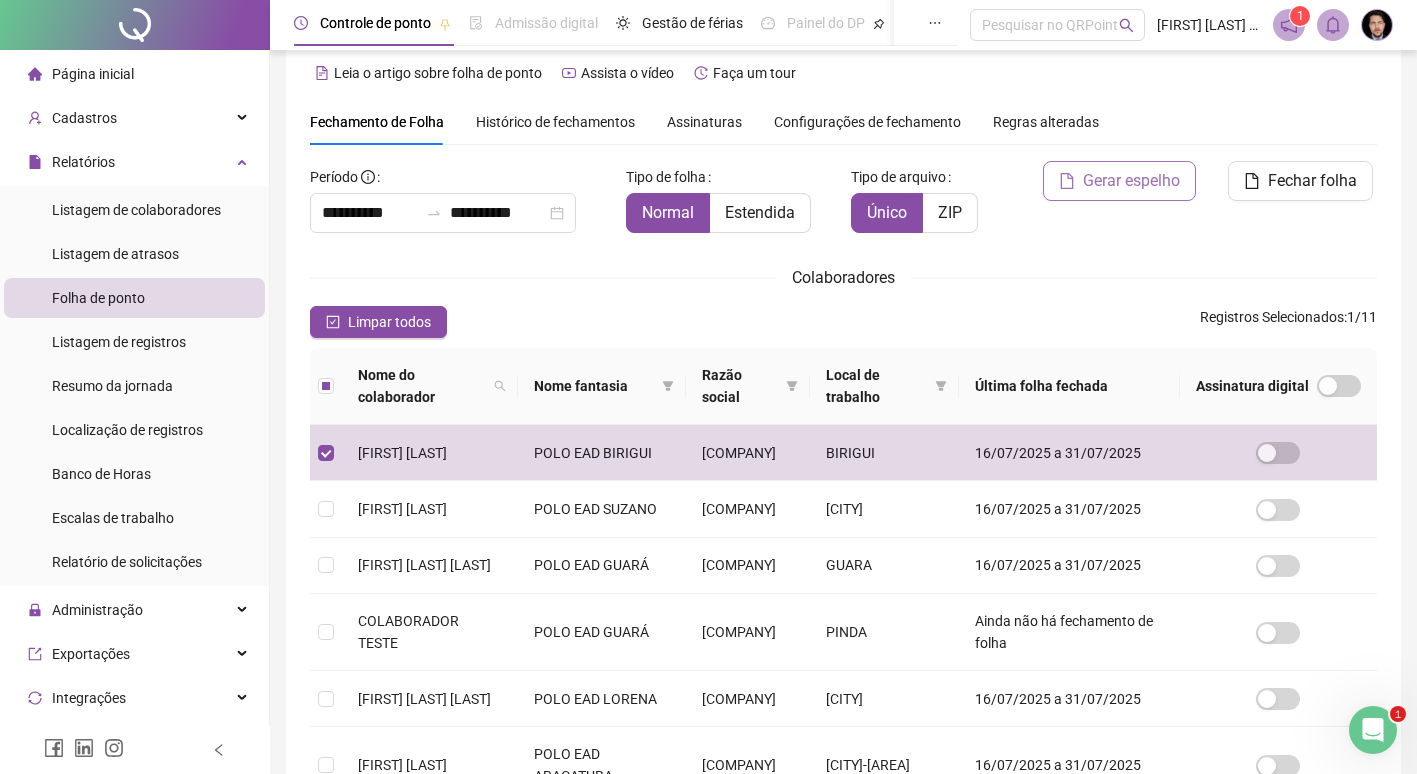click on "Gerar espelho" at bounding box center [1131, 181] 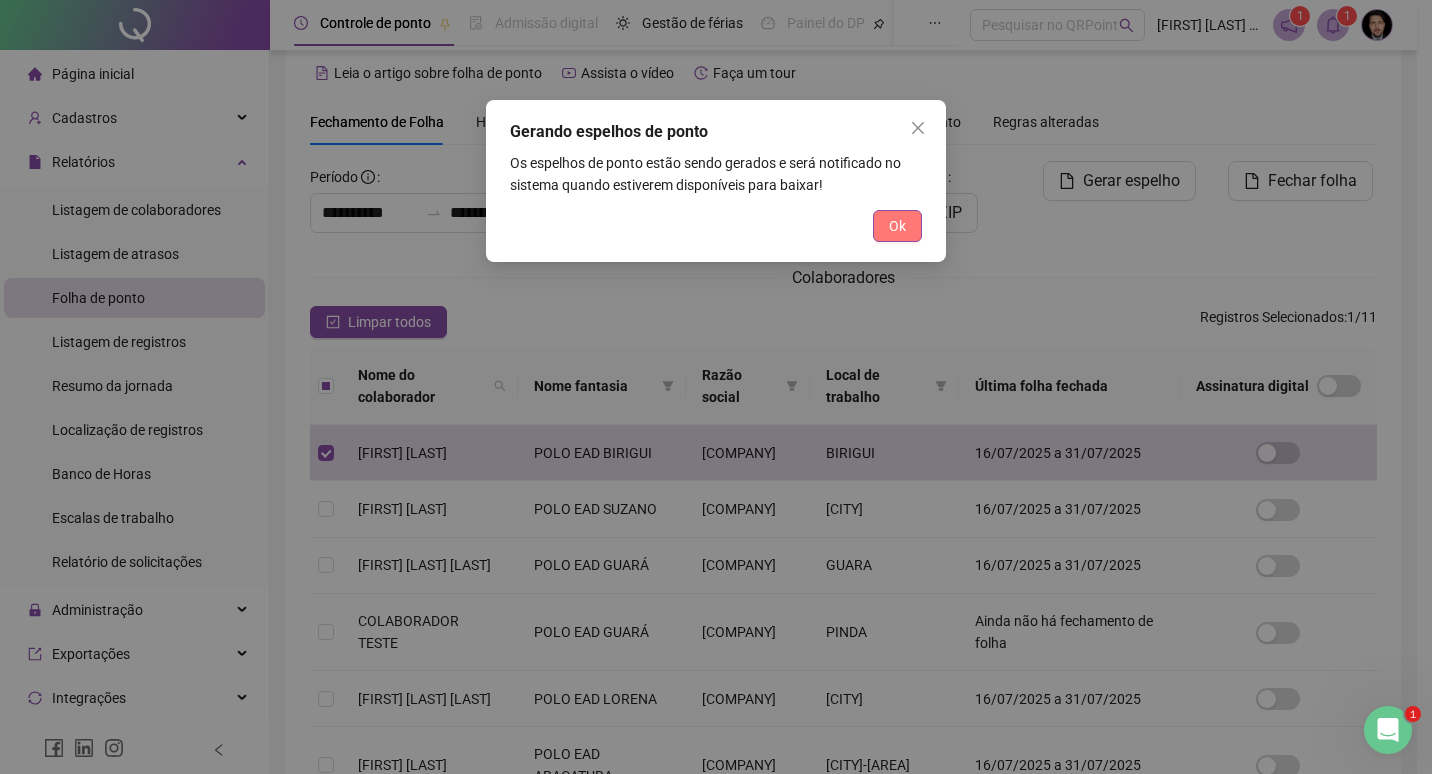 click on "Ok" at bounding box center [897, 226] 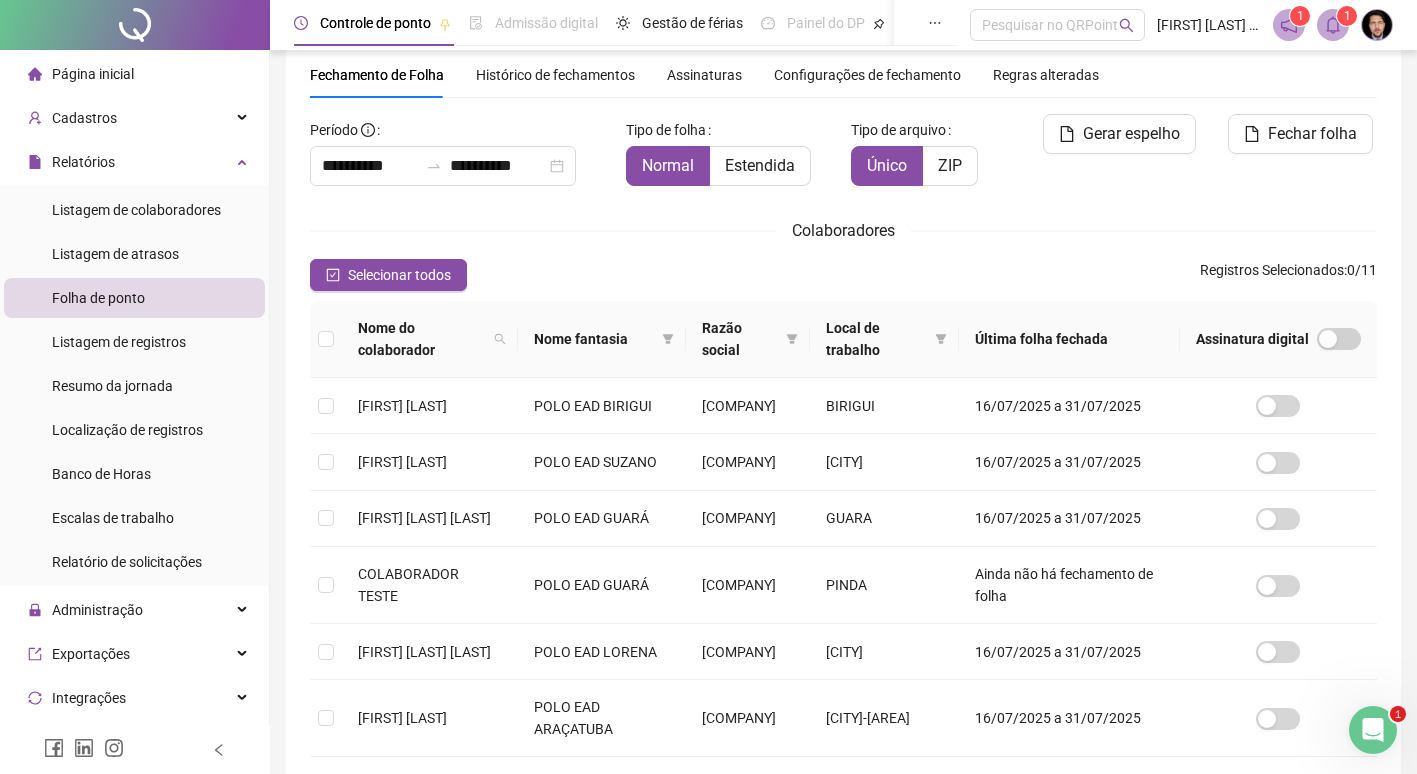 scroll, scrollTop: 0, scrollLeft: 0, axis: both 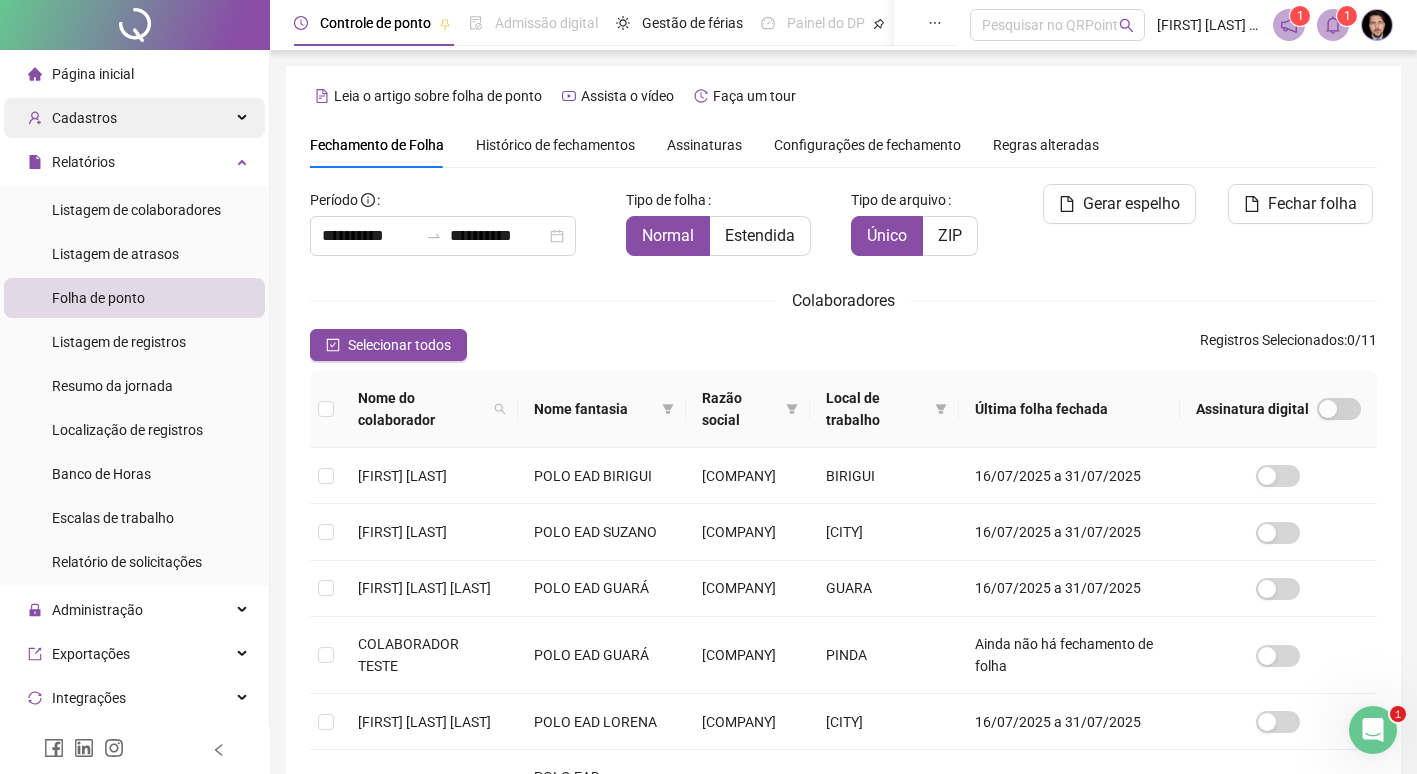 click on "Cadastros" at bounding box center (134, 118) 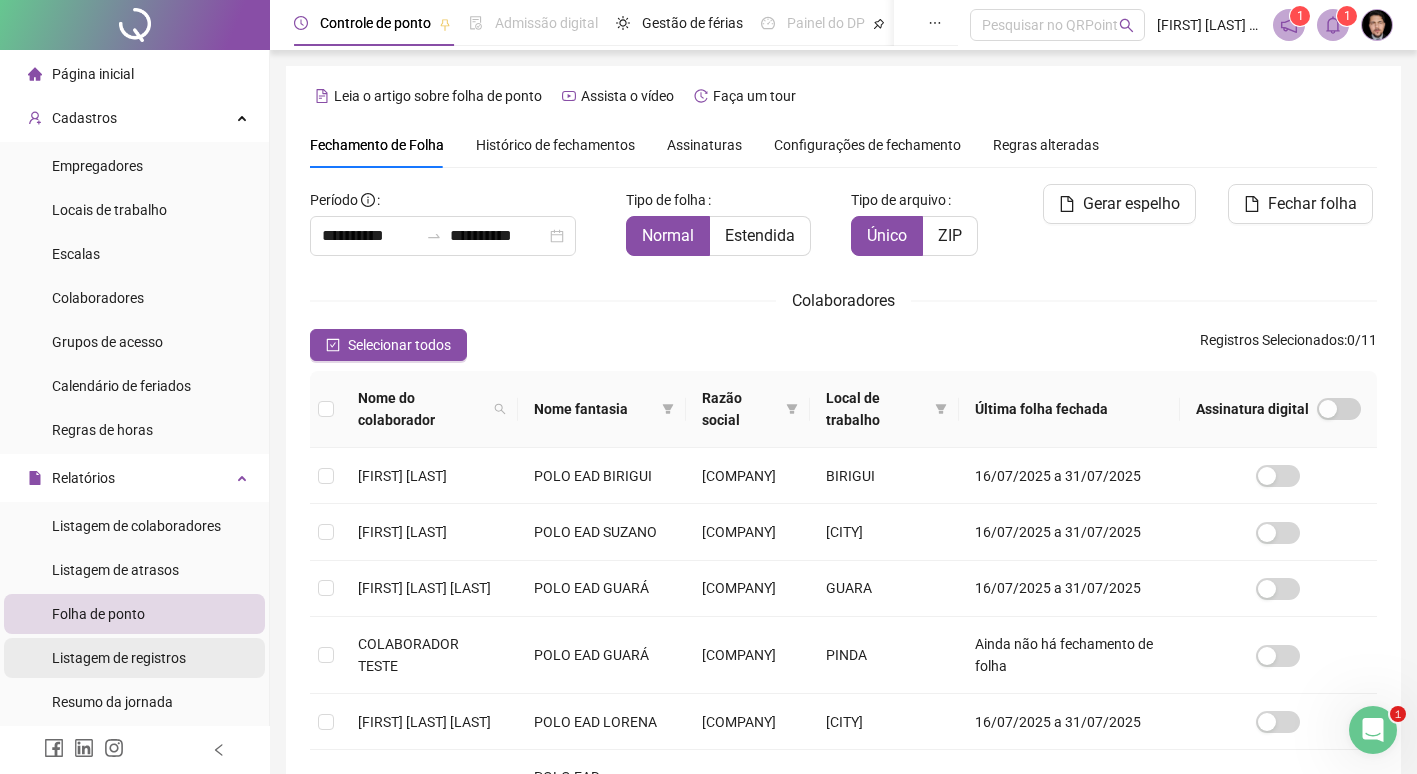 click on "Listagem de registros" at bounding box center [119, 658] 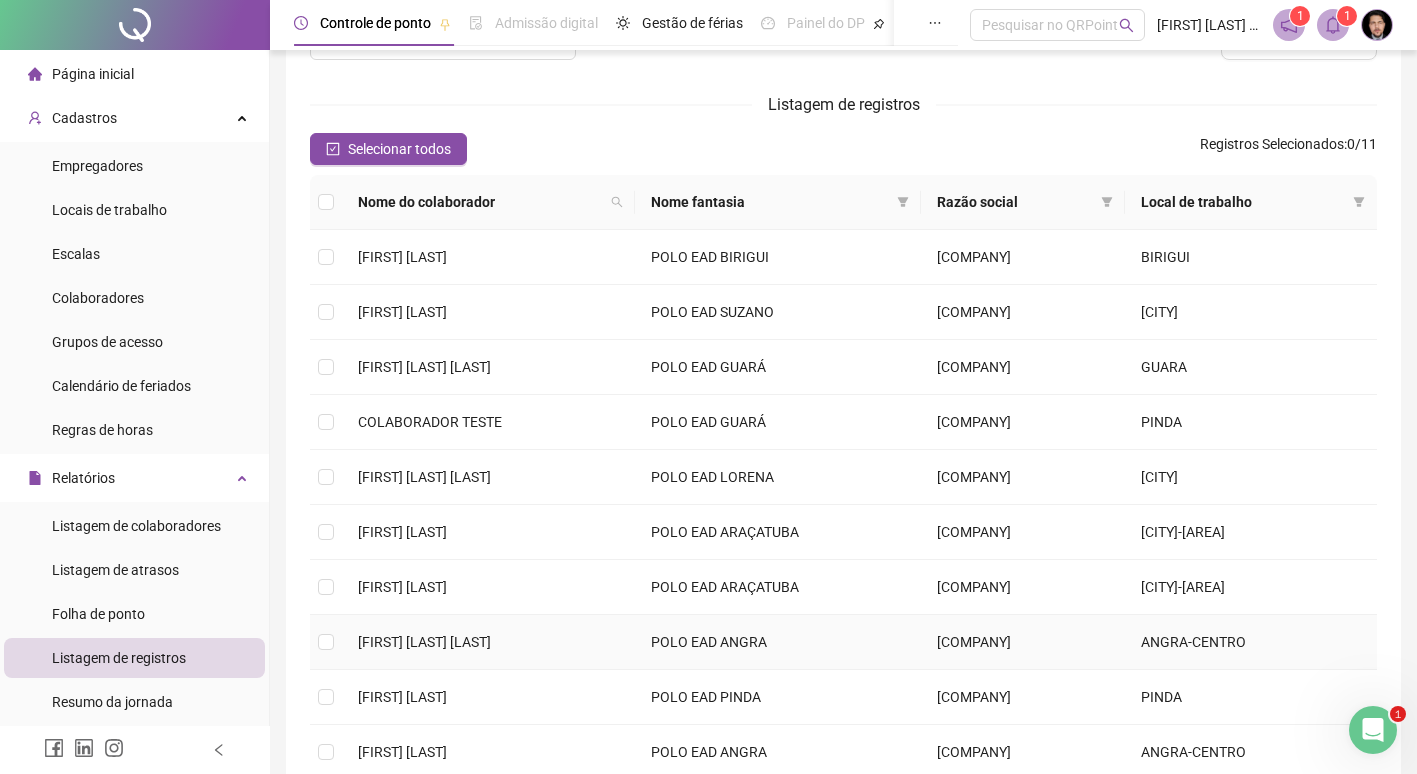 scroll, scrollTop: 200, scrollLeft: 0, axis: vertical 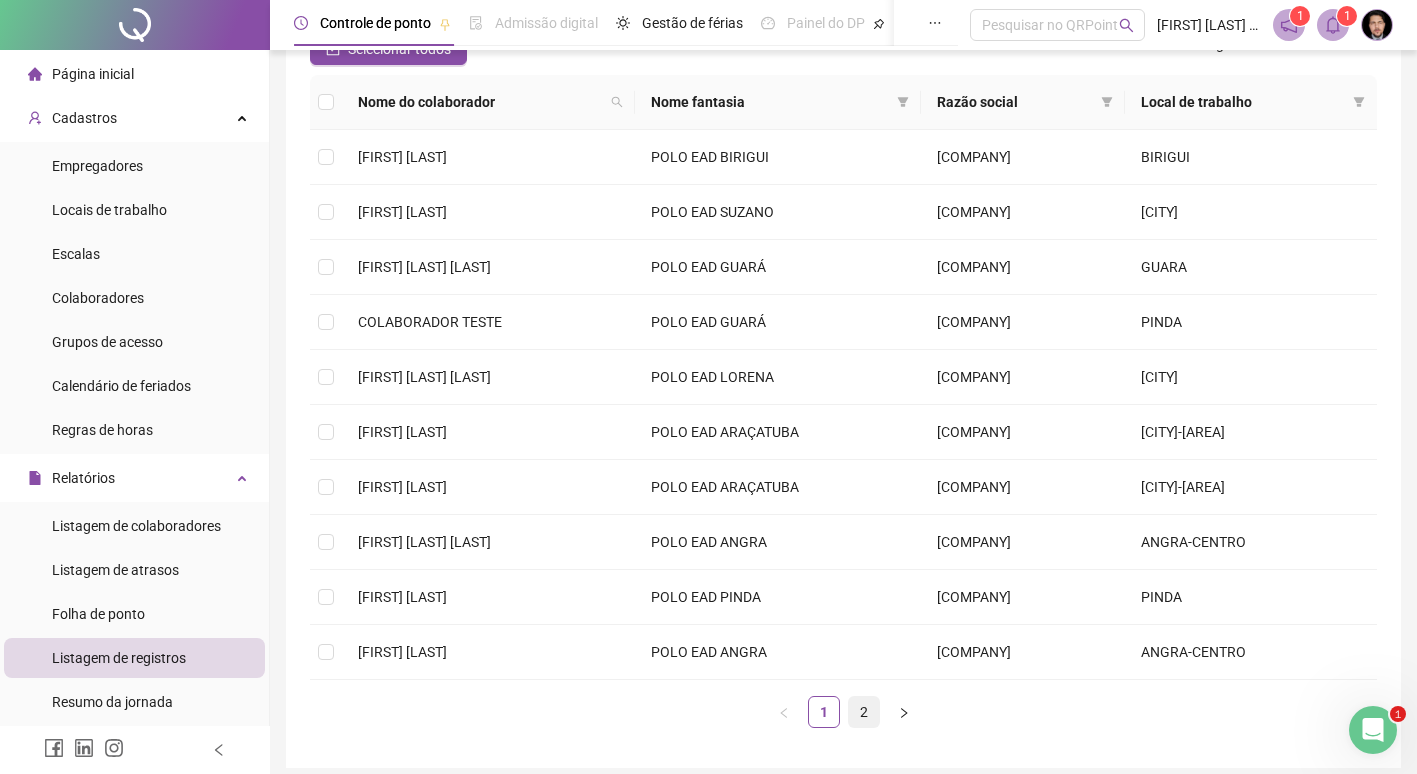 click on "2" at bounding box center [864, 712] 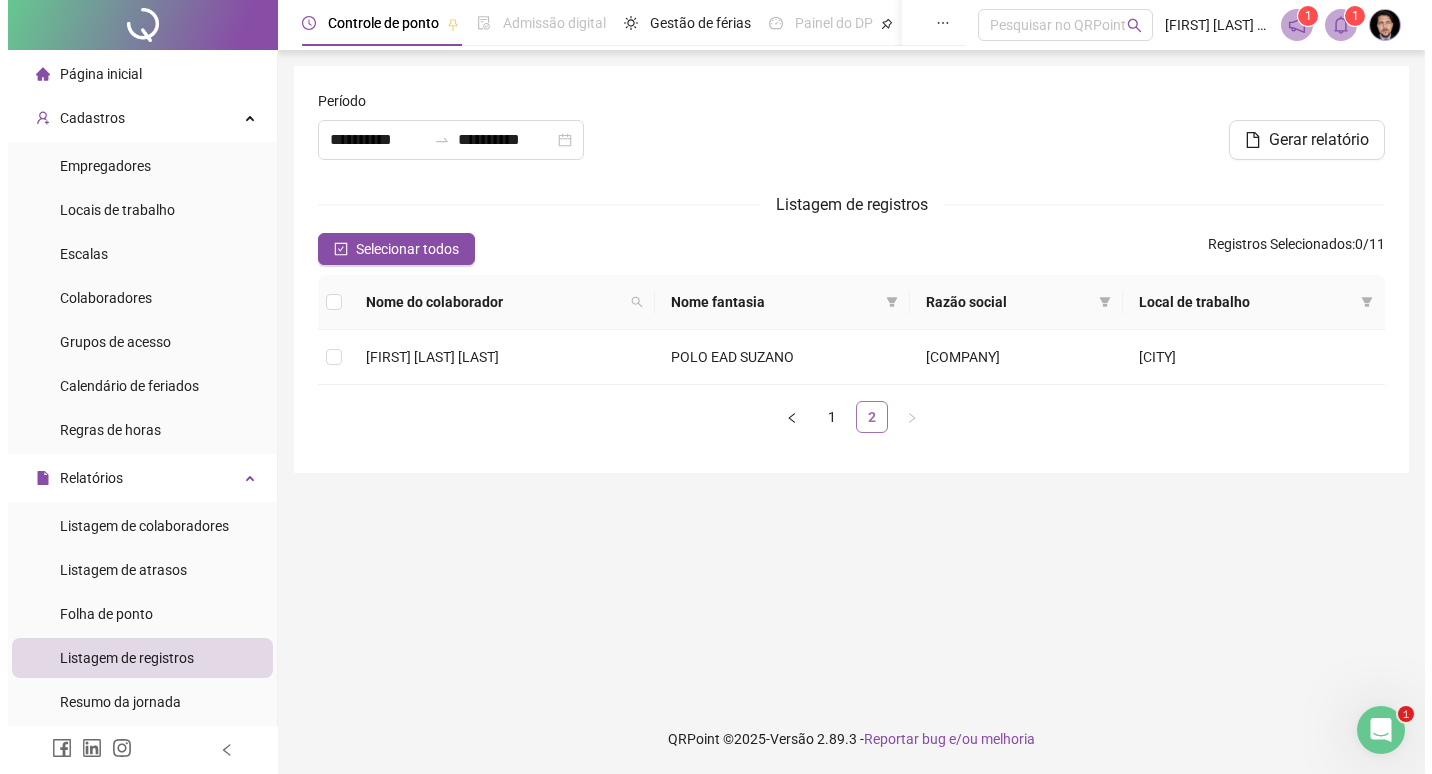 scroll, scrollTop: 0, scrollLeft: 0, axis: both 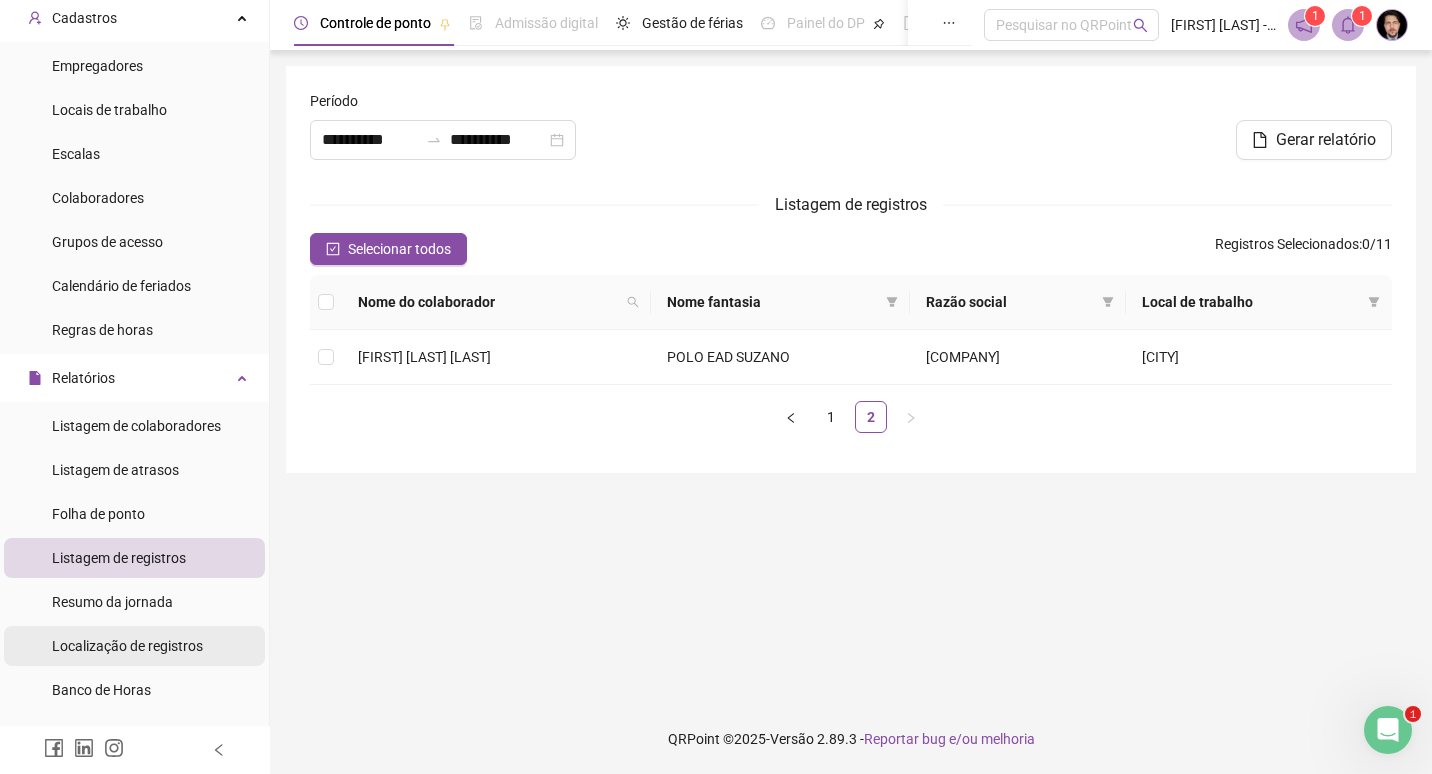 click on "Localização de registros" at bounding box center [127, 646] 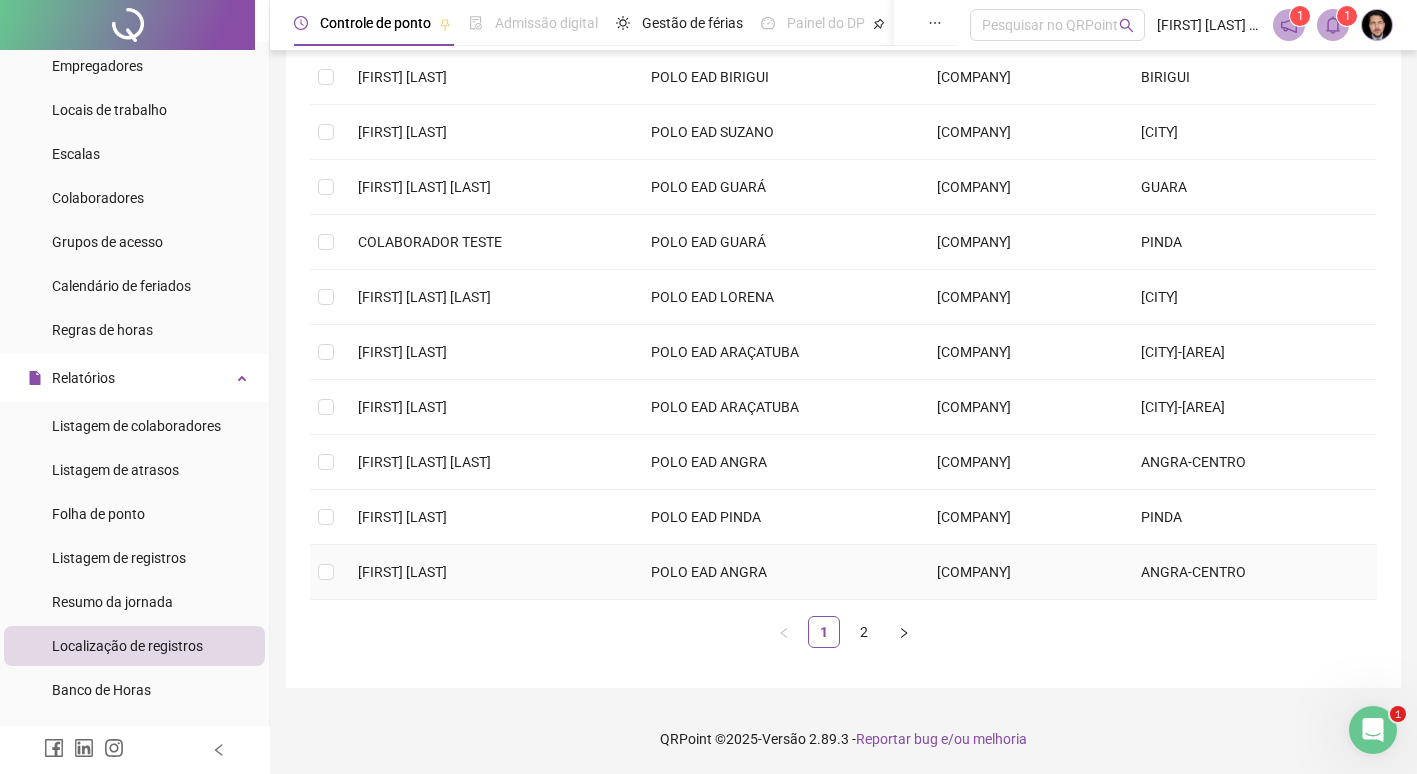 scroll, scrollTop: 82, scrollLeft: 0, axis: vertical 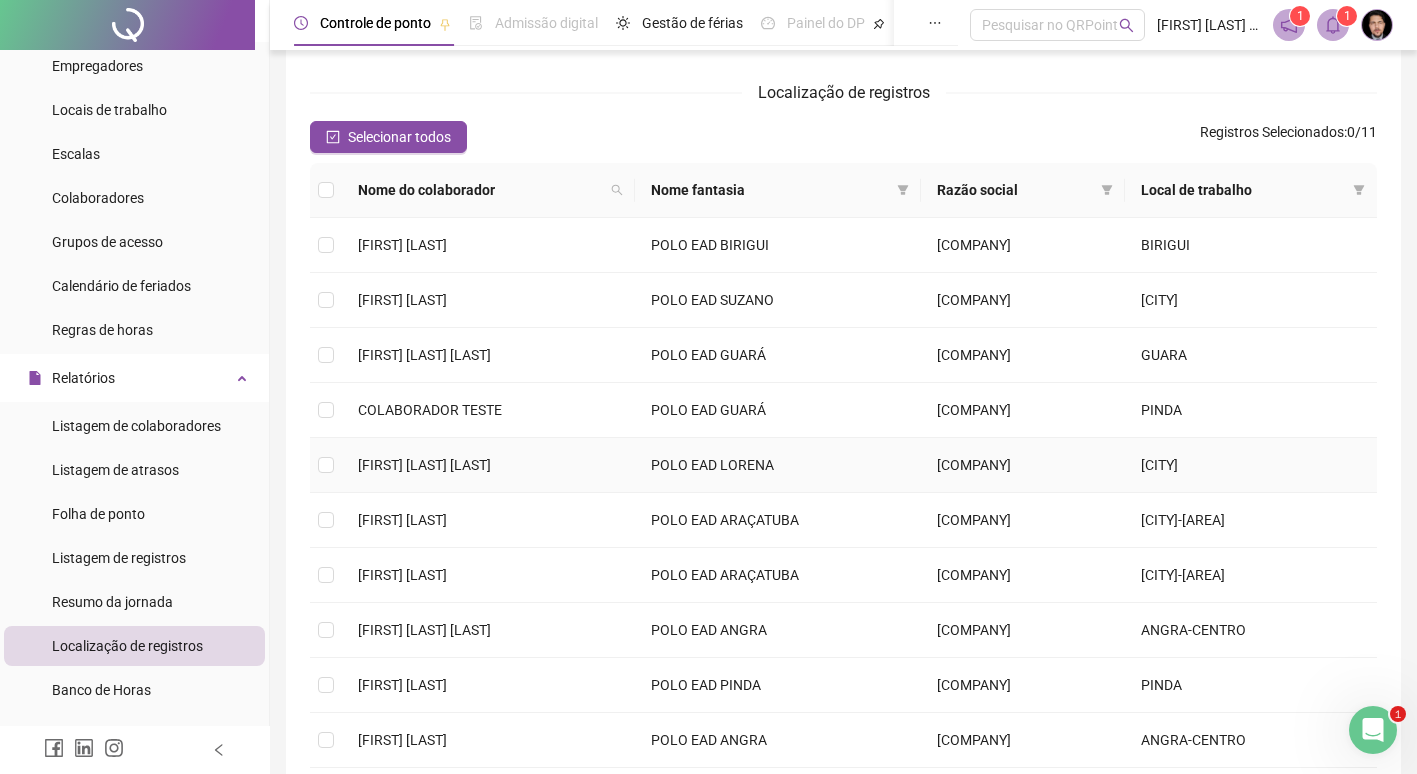 click on "[FIRST] [LAST] [LAST]" at bounding box center (424, 465) 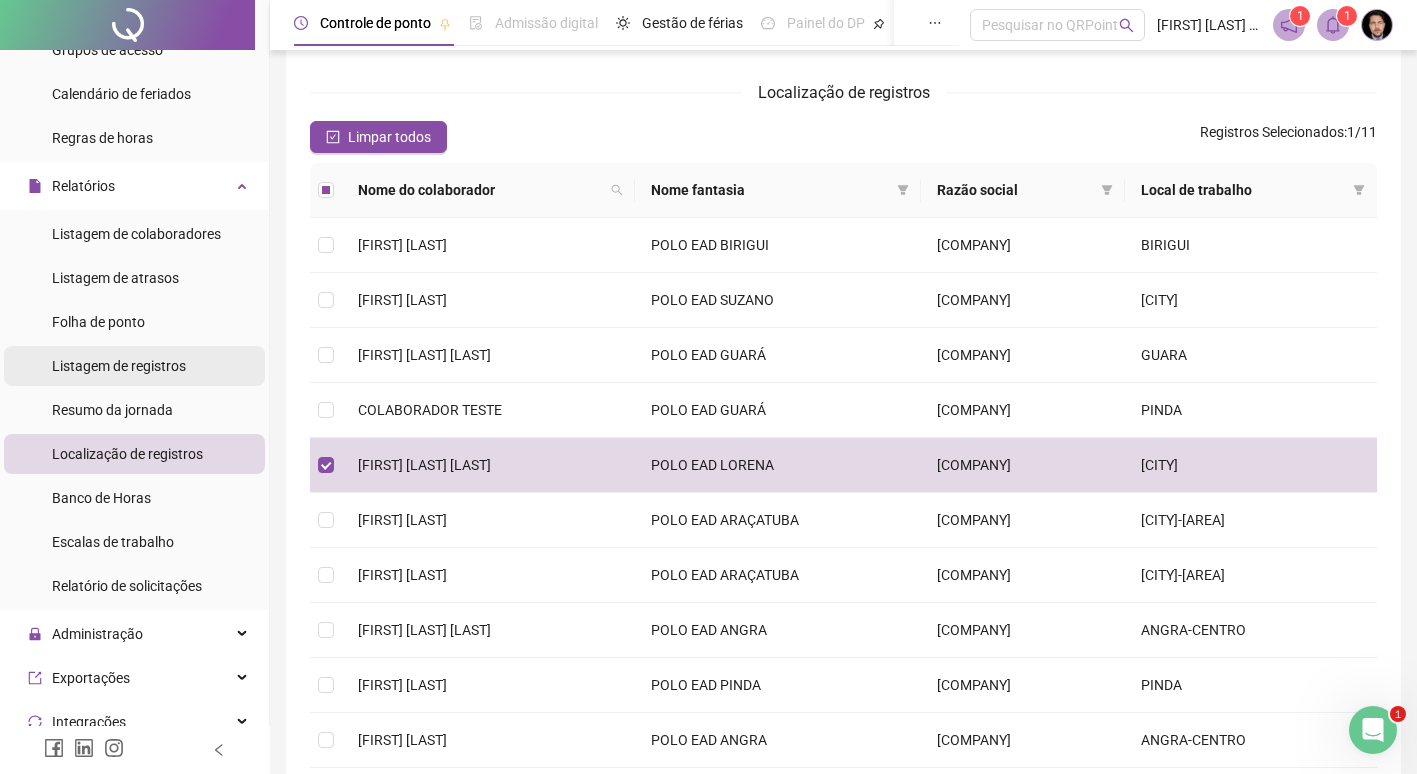 scroll, scrollTop: 300, scrollLeft: 0, axis: vertical 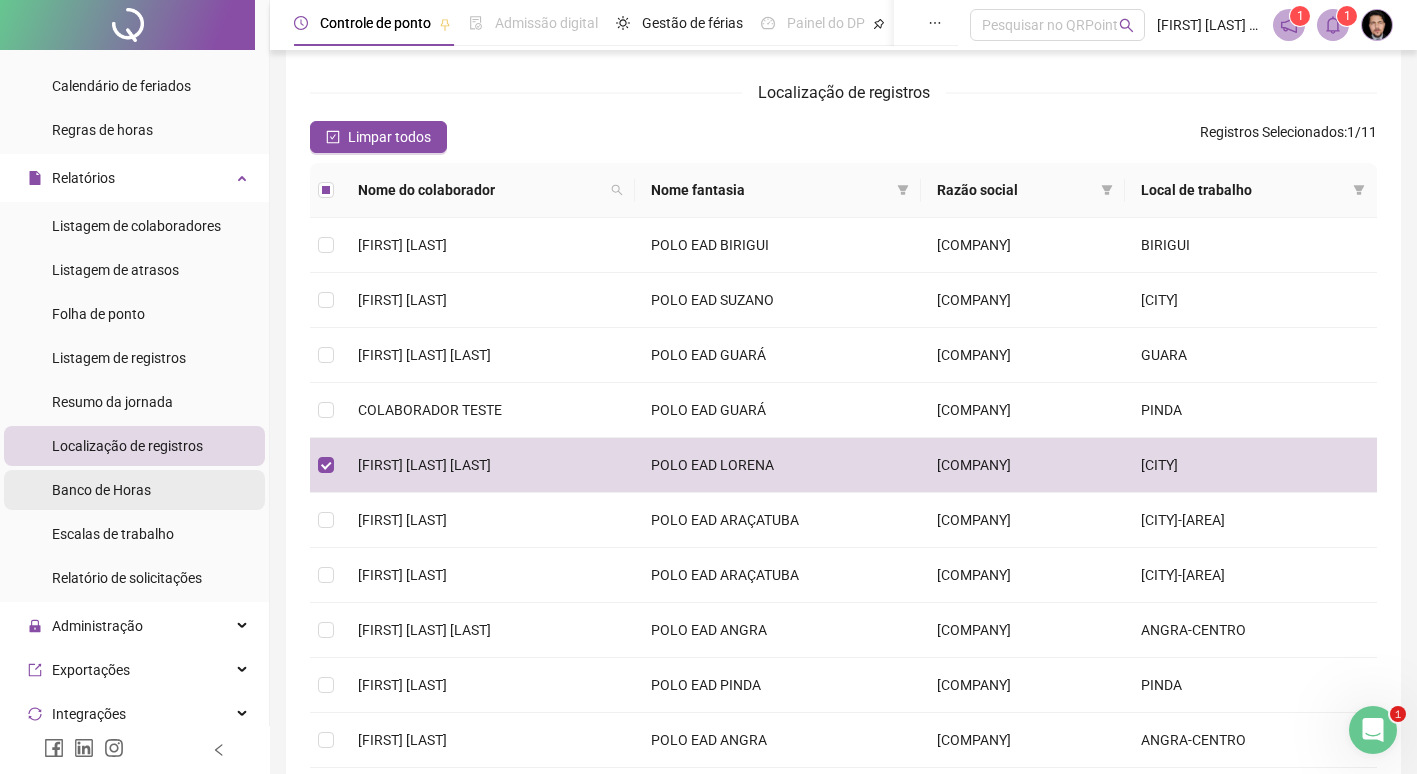 click on "Banco de Horas" at bounding box center [101, 490] 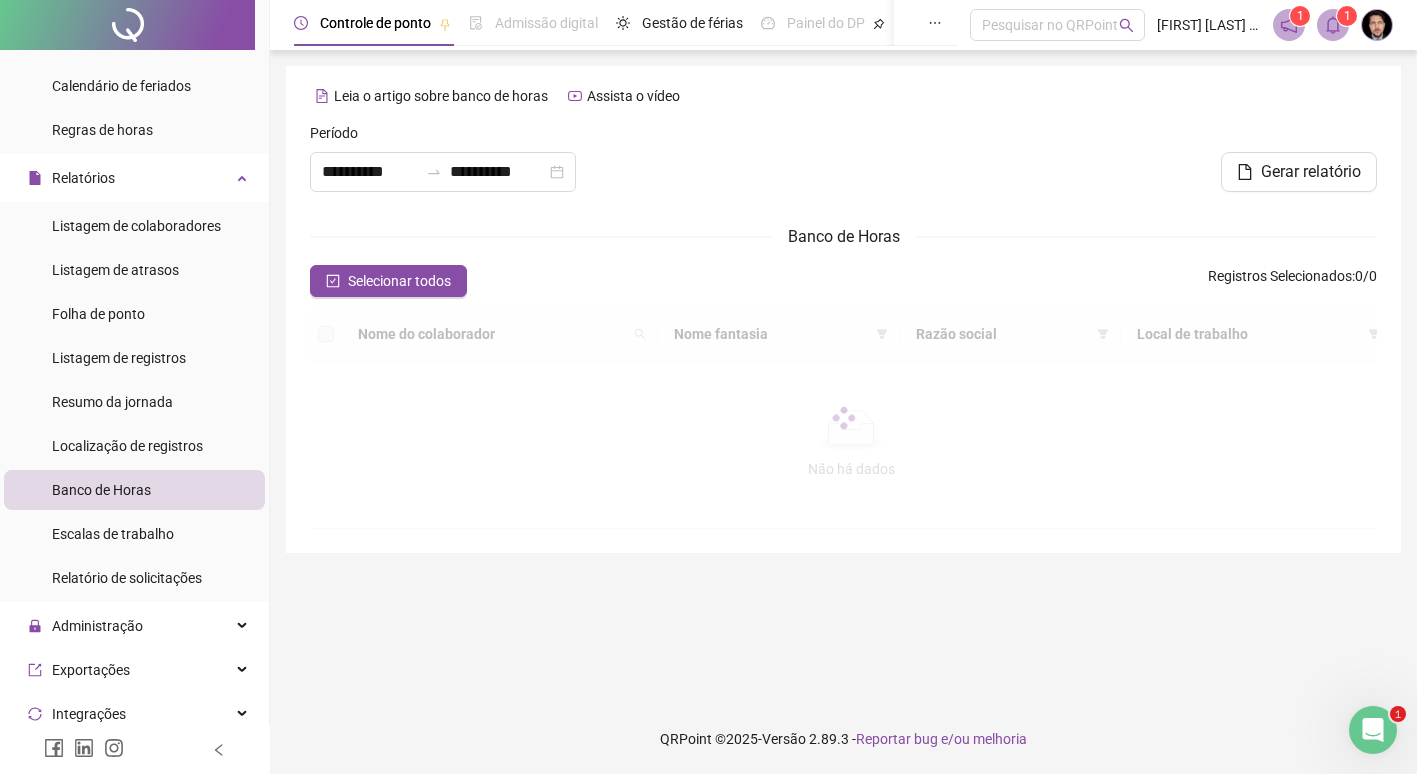 scroll, scrollTop: 0, scrollLeft: 0, axis: both 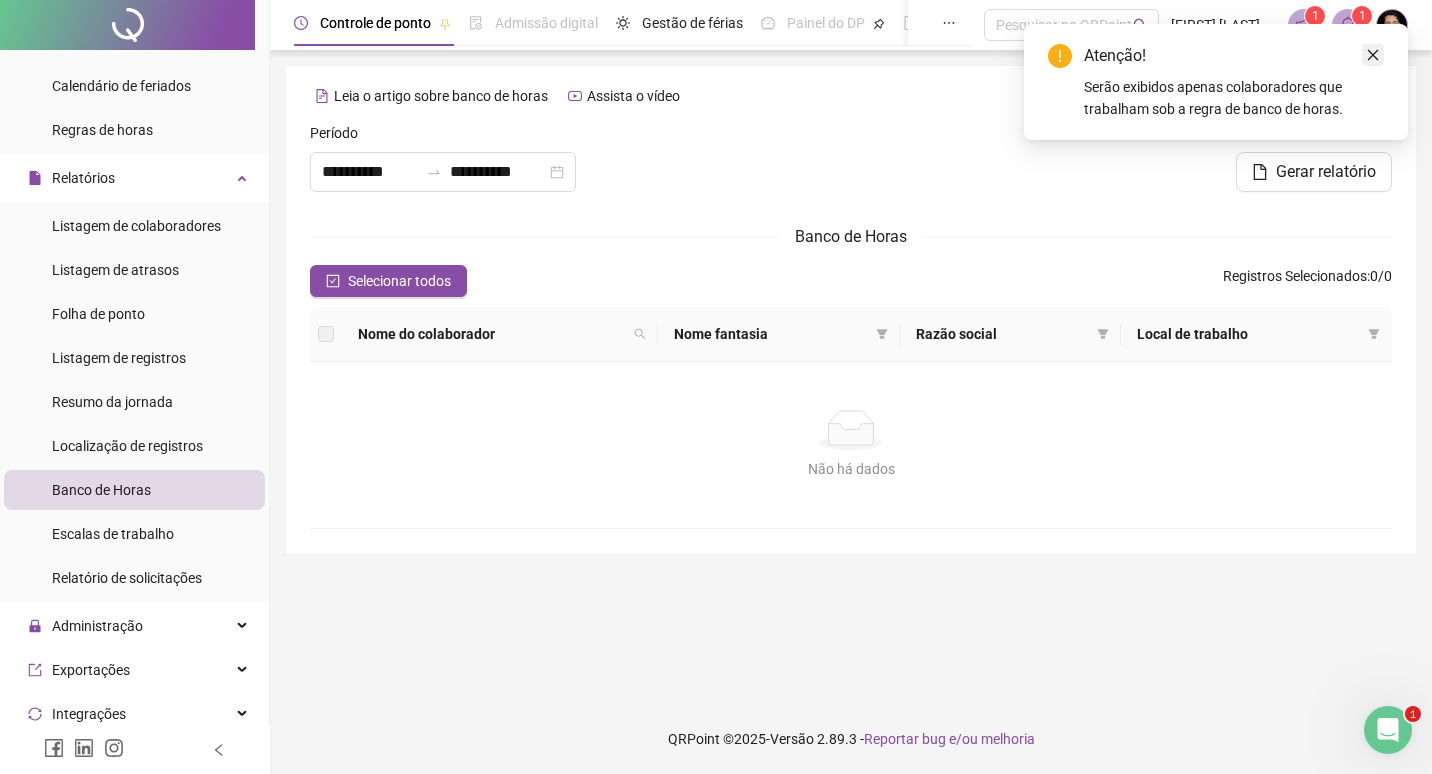 click at bounding box center (1373, 55) 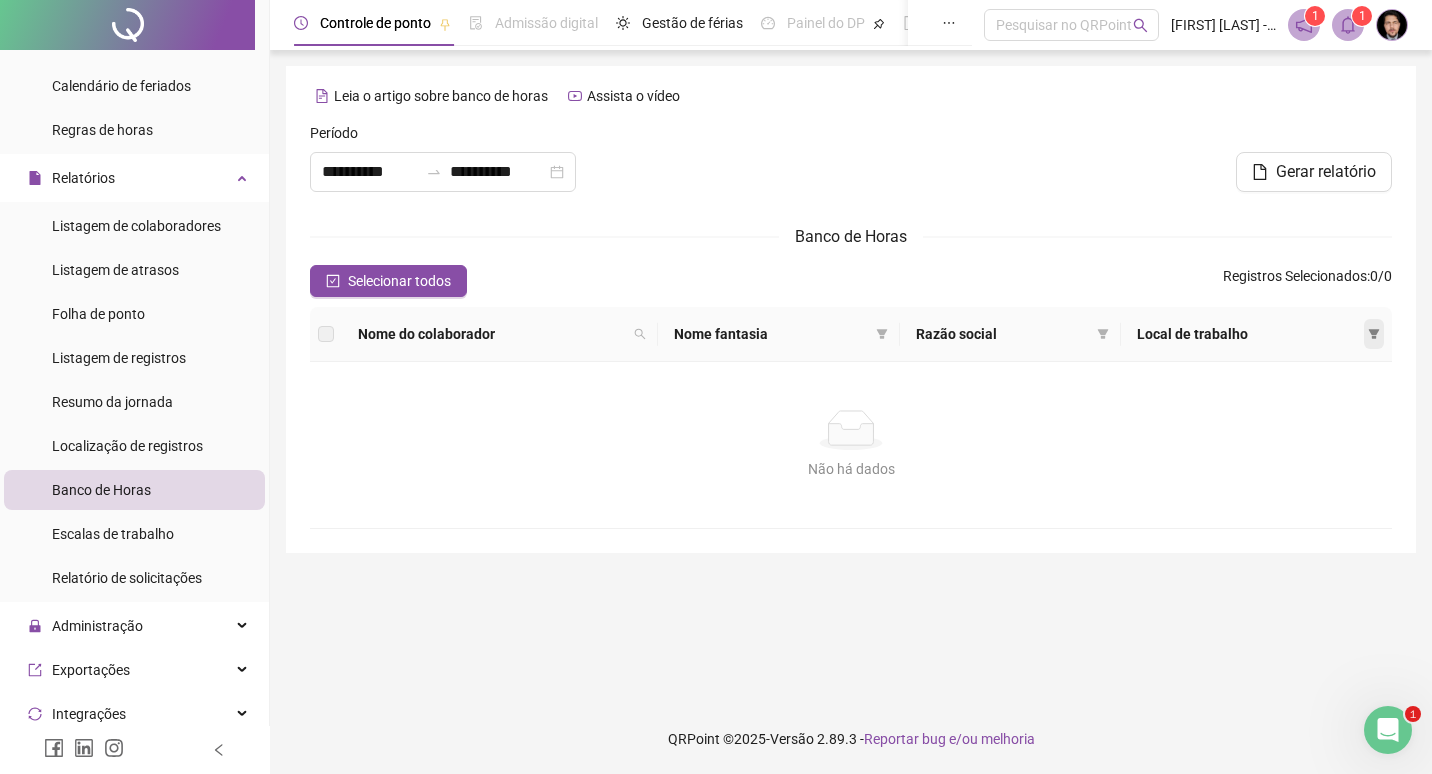 click 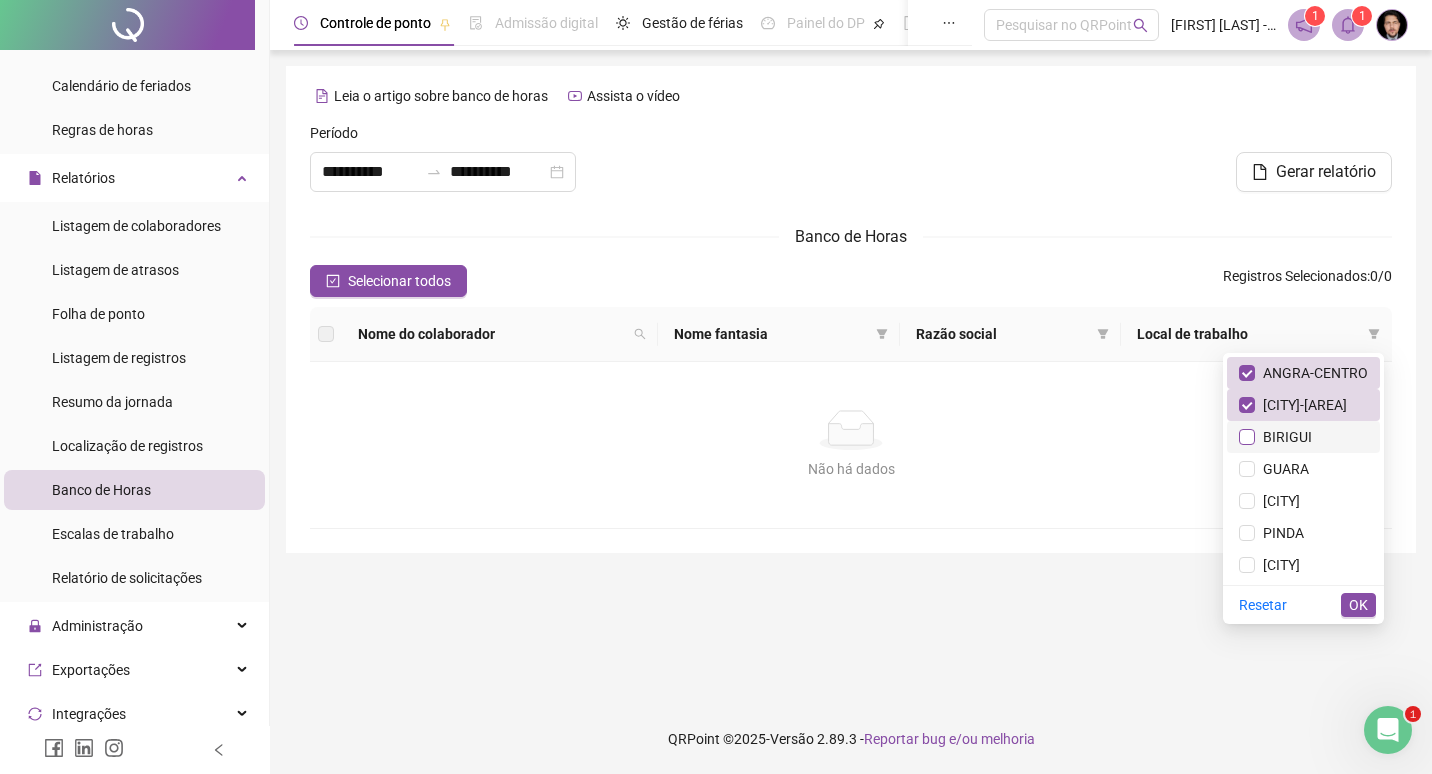 click at bounding box center (1247, 437) 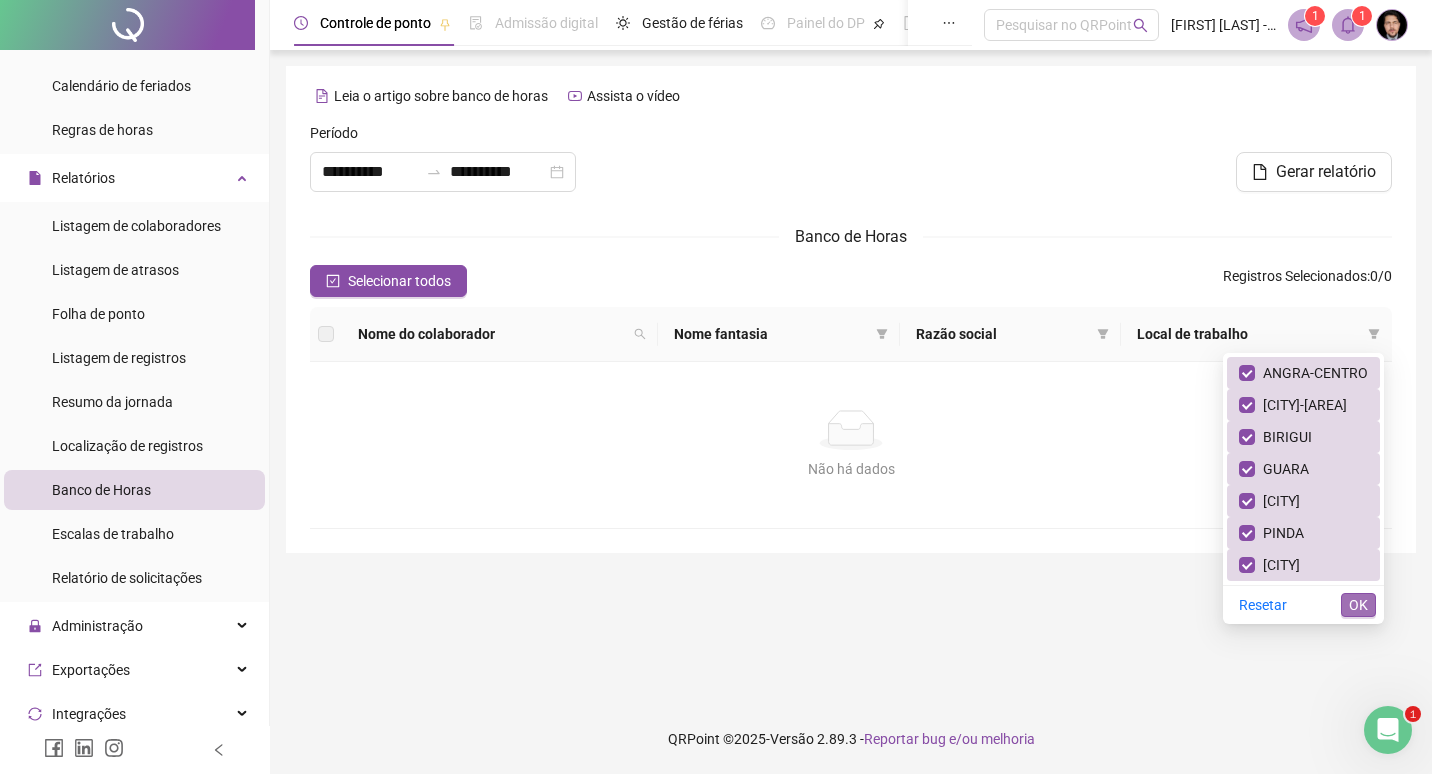 click on "OK" at bounding box center [1358, 605] 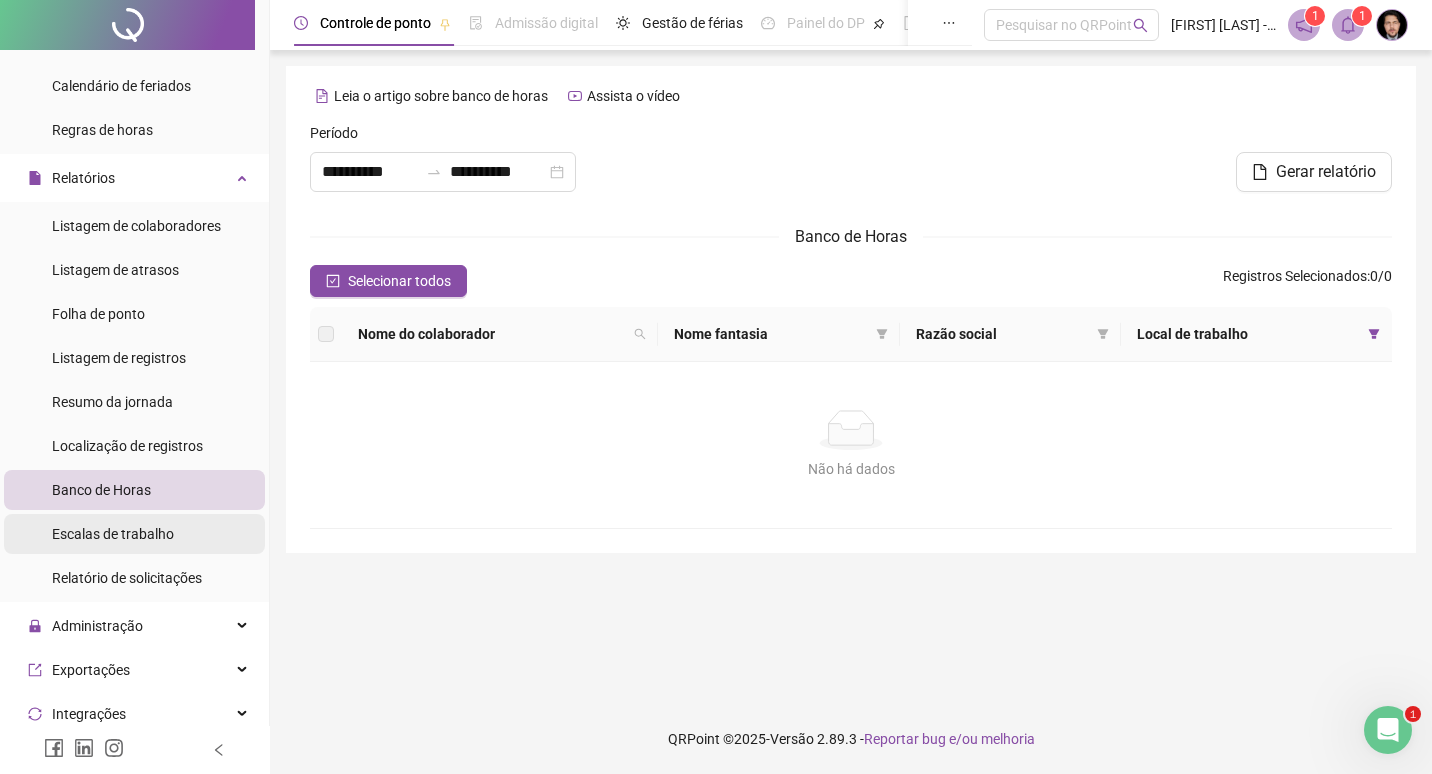 click on "Escalas de trabalho" at bounding box center (113, 534) 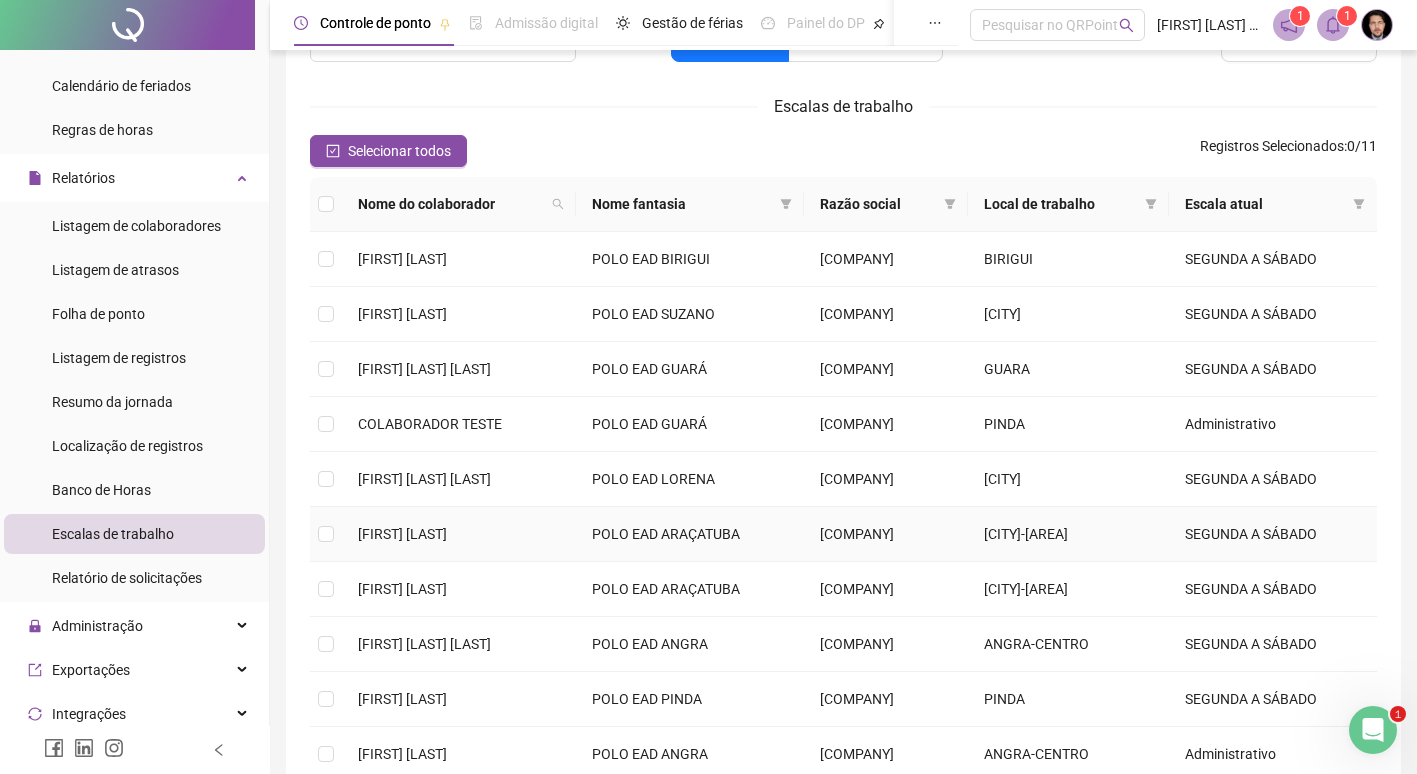 scroll, scrollTop: 0, scrollLeft: 0, axis: both 